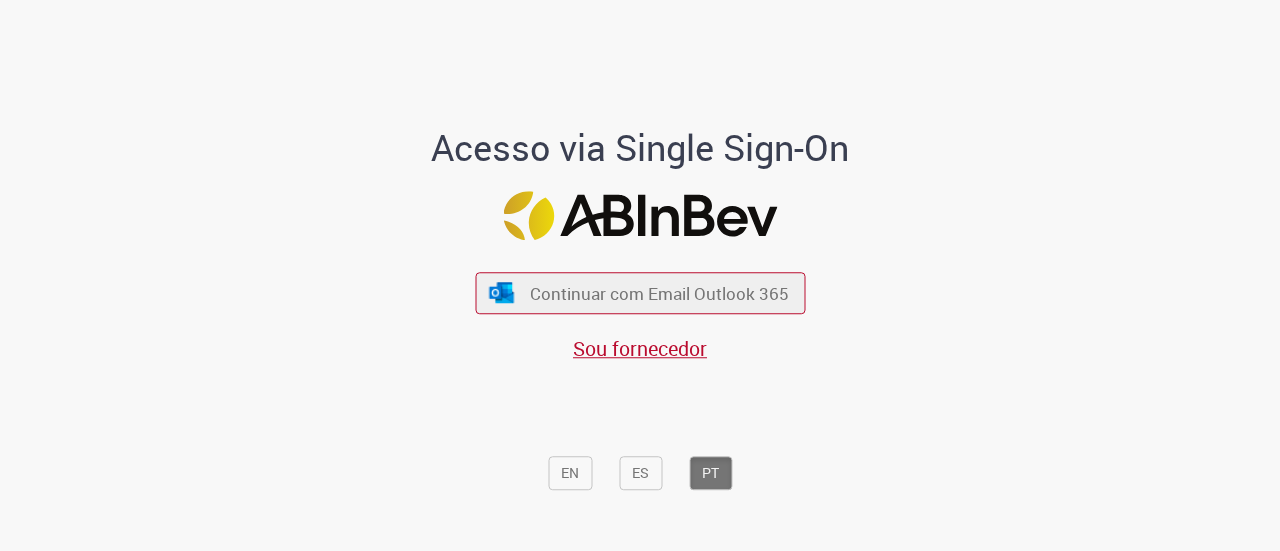scroll, scrollTop: 0, scrollLeft: 0, axis: both 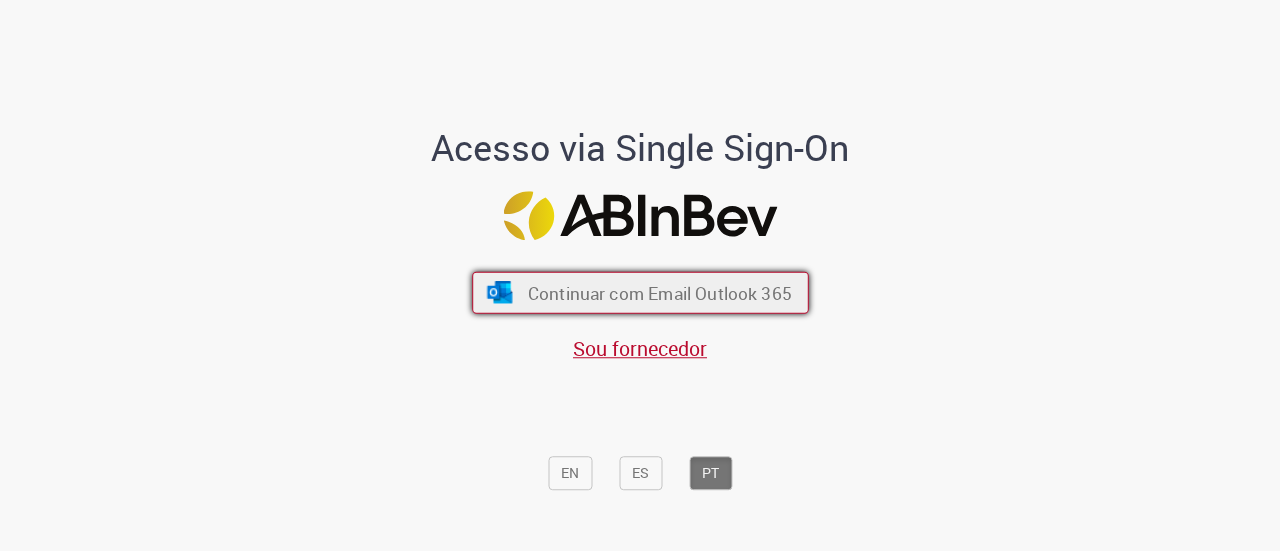 click on "Continuar com Email Outlook 365" at bounding box center [640, 293] 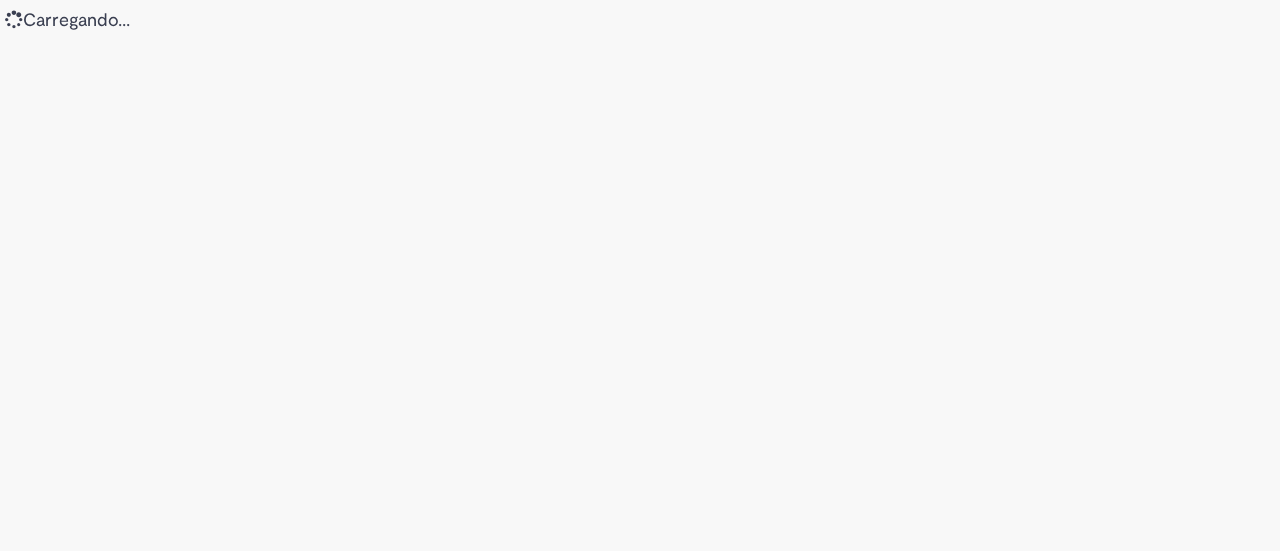 scroll, scrollTop: 0, scrollLeft: 0, axis: both 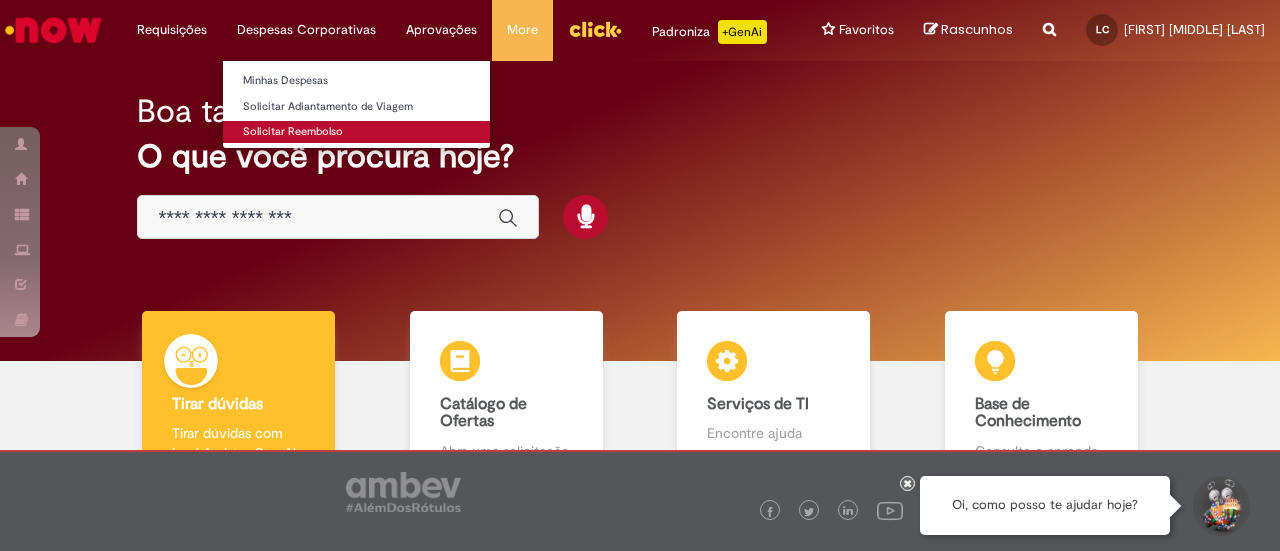 click on "Solicitar Reembolso" at bounding box center (356, 132) 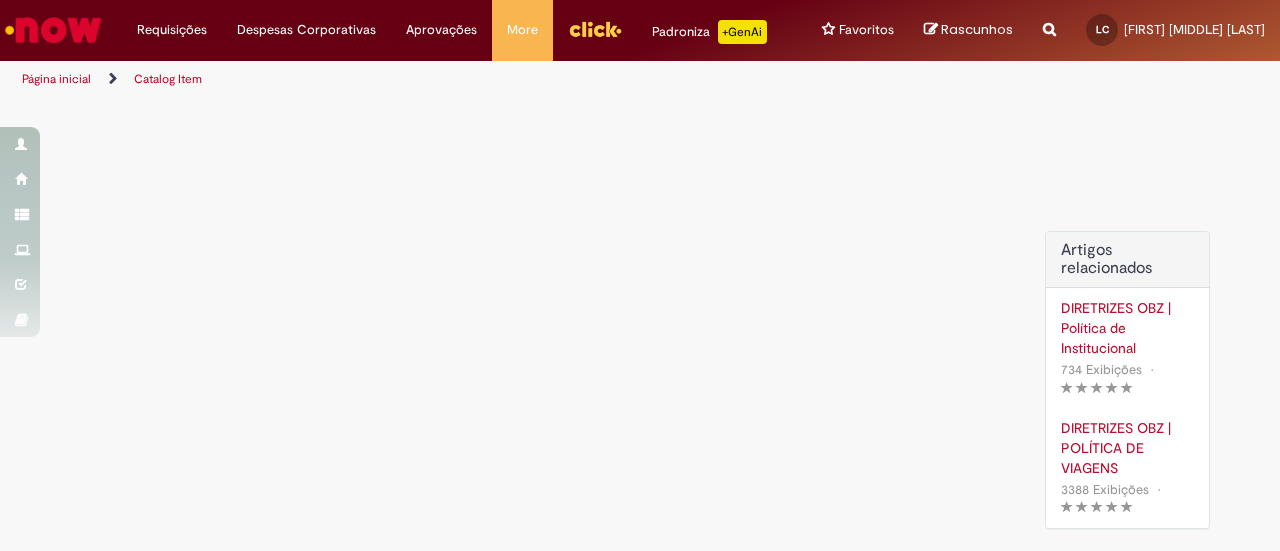 scroll, scrollTop: 1, scrollLeft: 0, axis: vertical 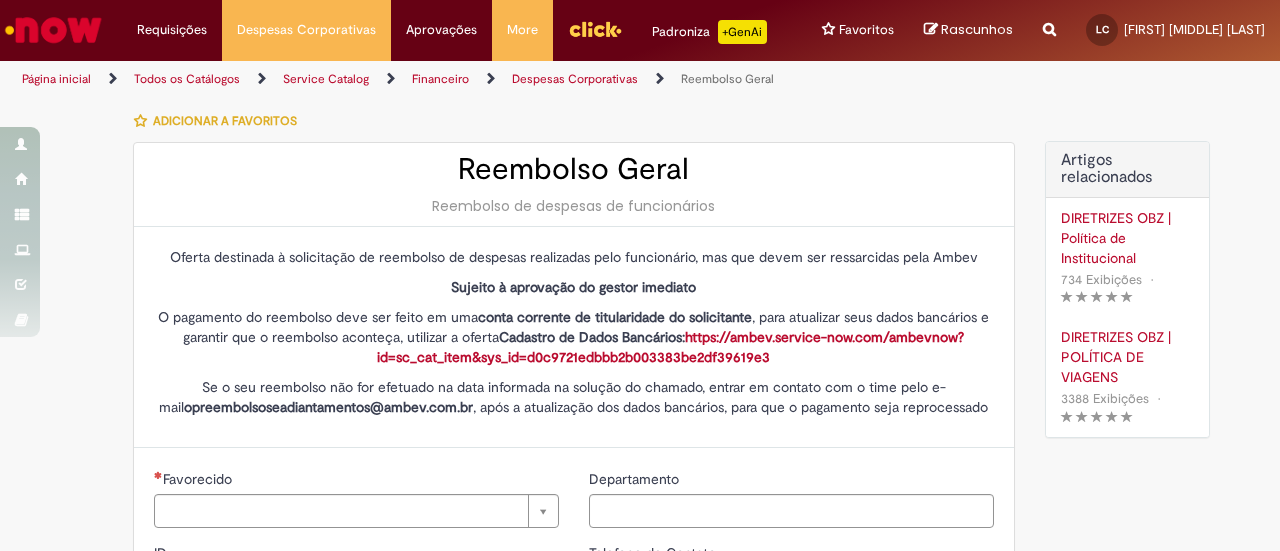 type on "********" 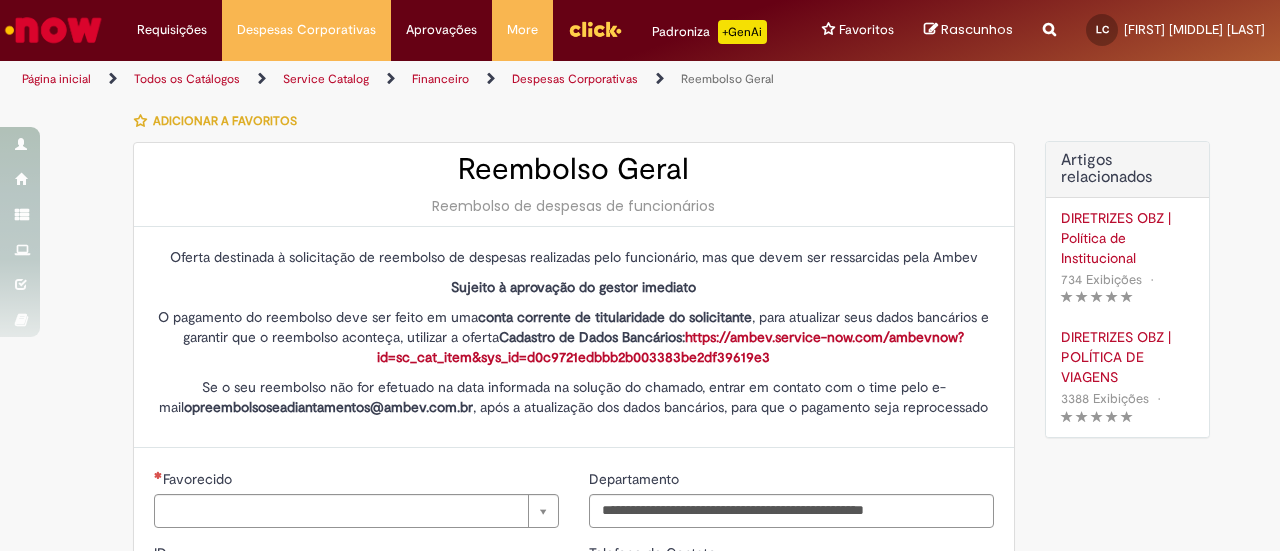 type on "**********" 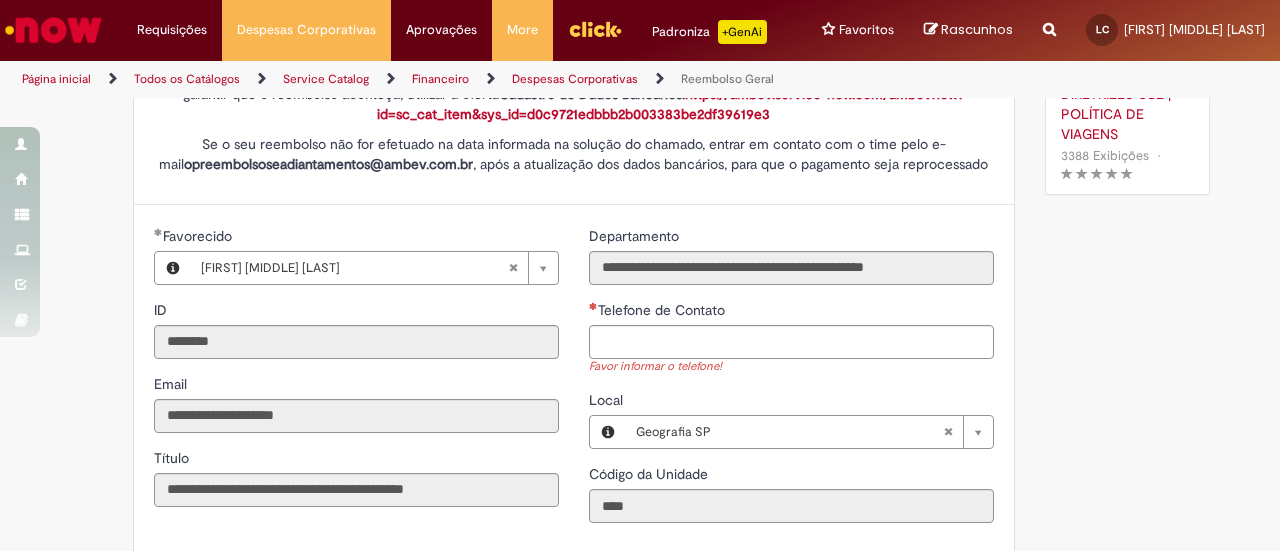 scroll, scrollTop: 301, scrollLeft: 0, axis: vertical 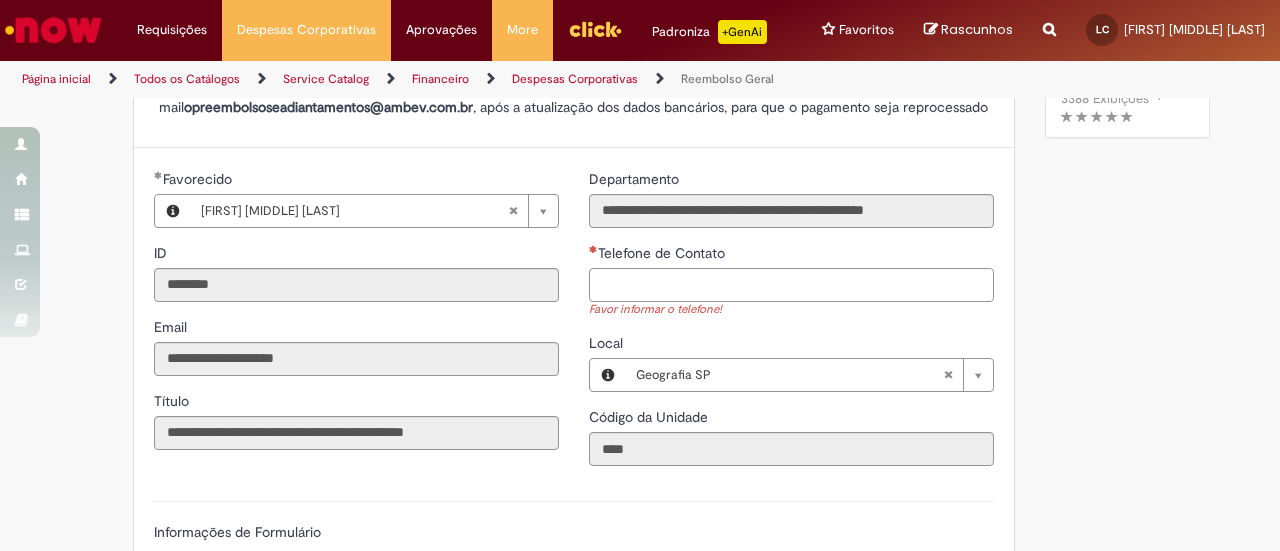 click on "Telefone de Contato" at bounding box center [791, 285] 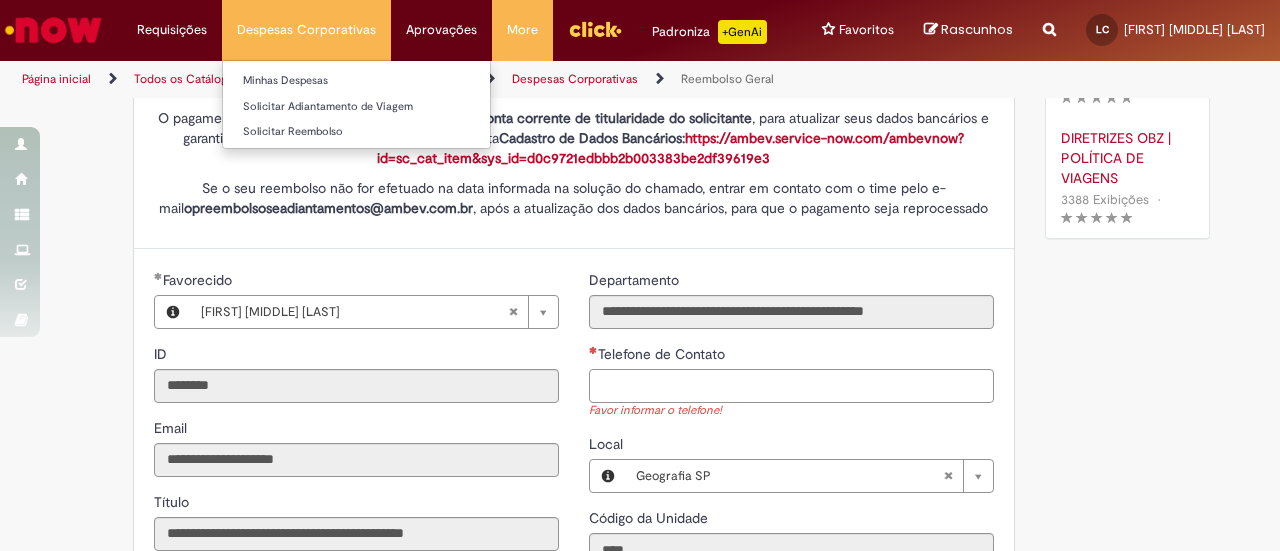 scroll, scrollTop: 101, scrollLeft: 0, axis: vertical 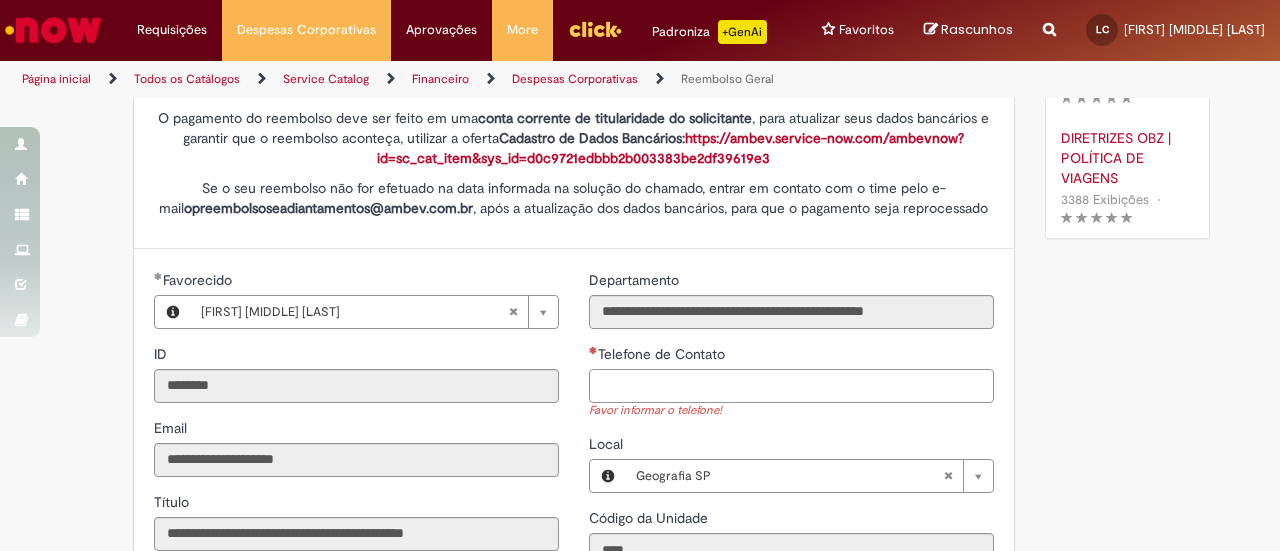 click on "Telefone de Contato" at bounding box center [791, 386] 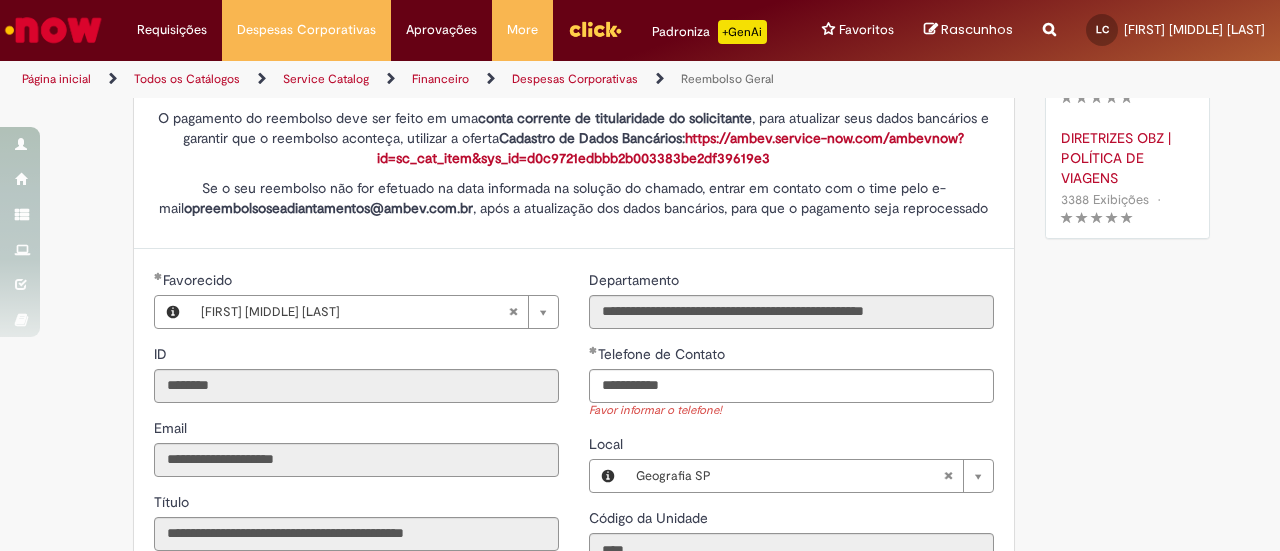 type on "**********" 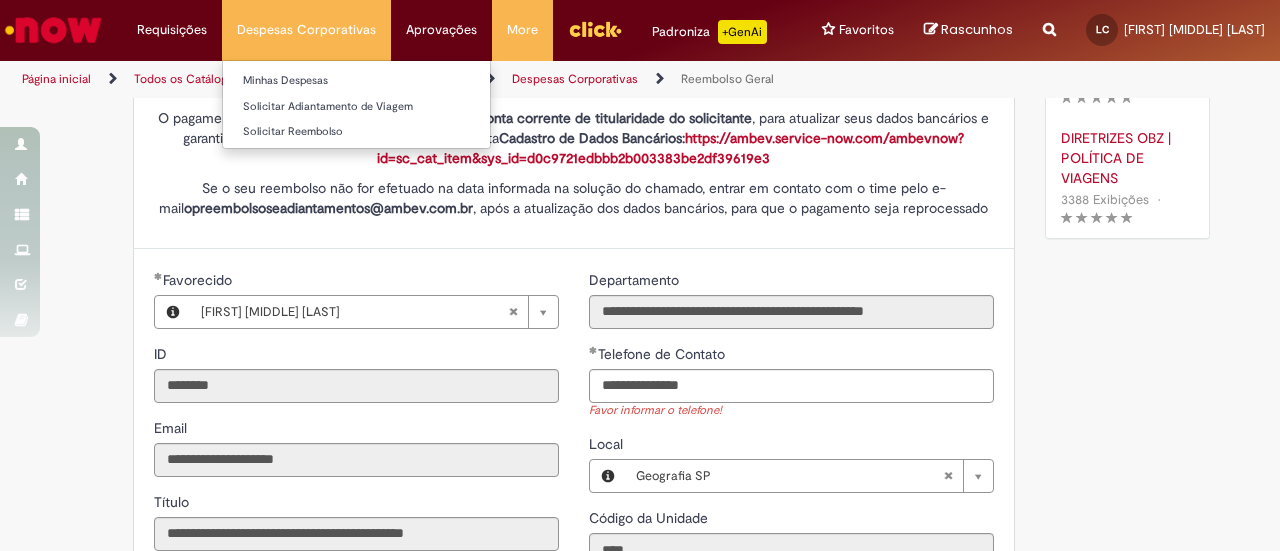 type 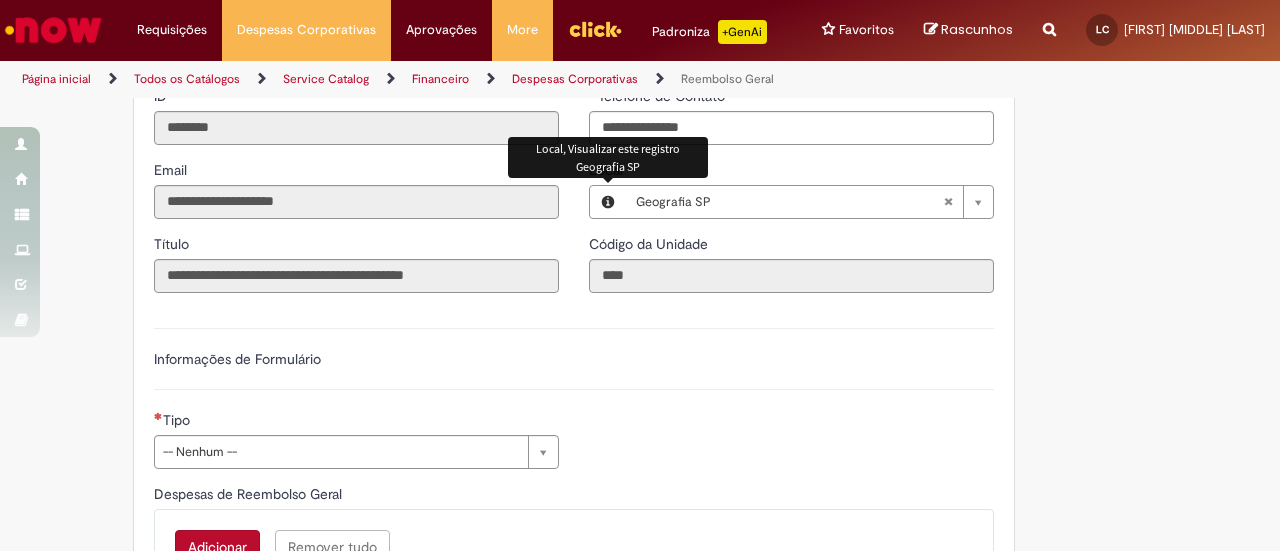 scroll, scrollTop: 500, scrollLeft: 0, axis: vertical 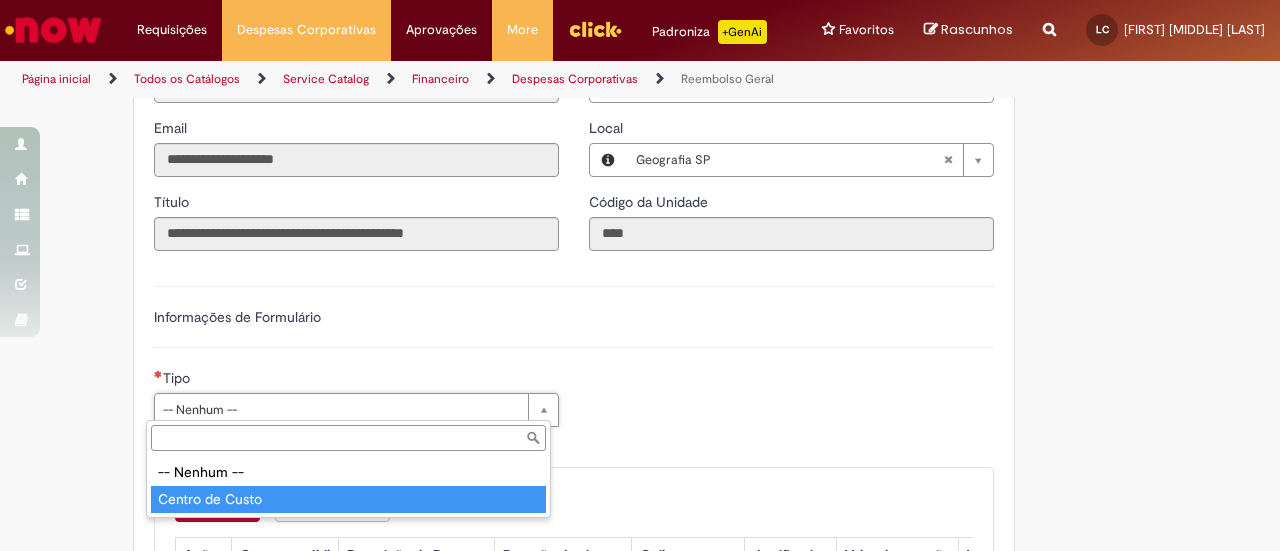 type on "**********" 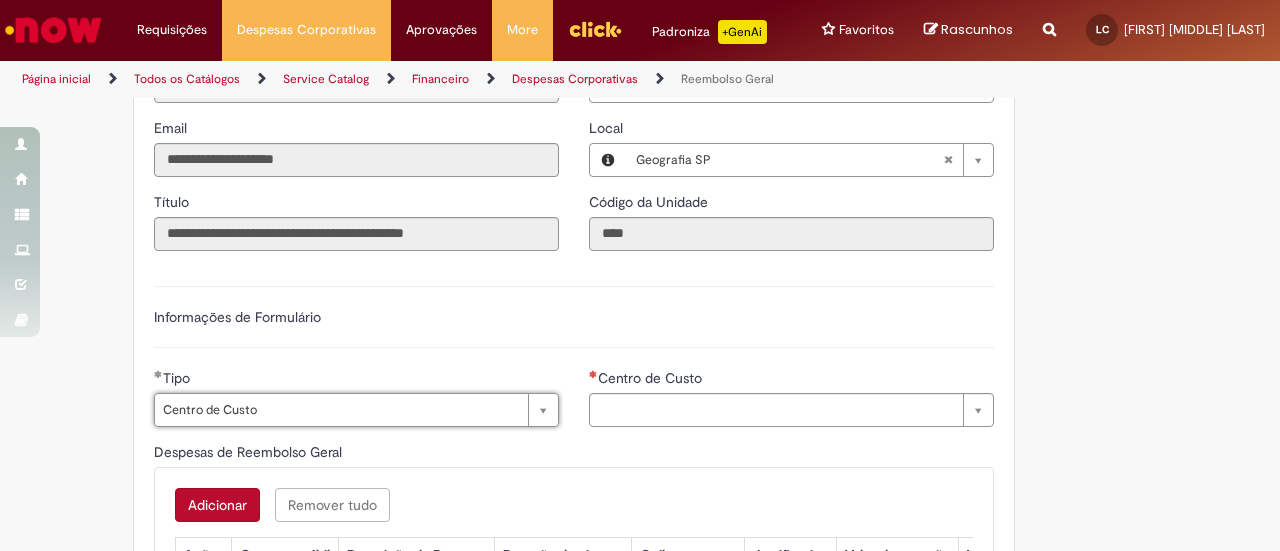type on "**********" 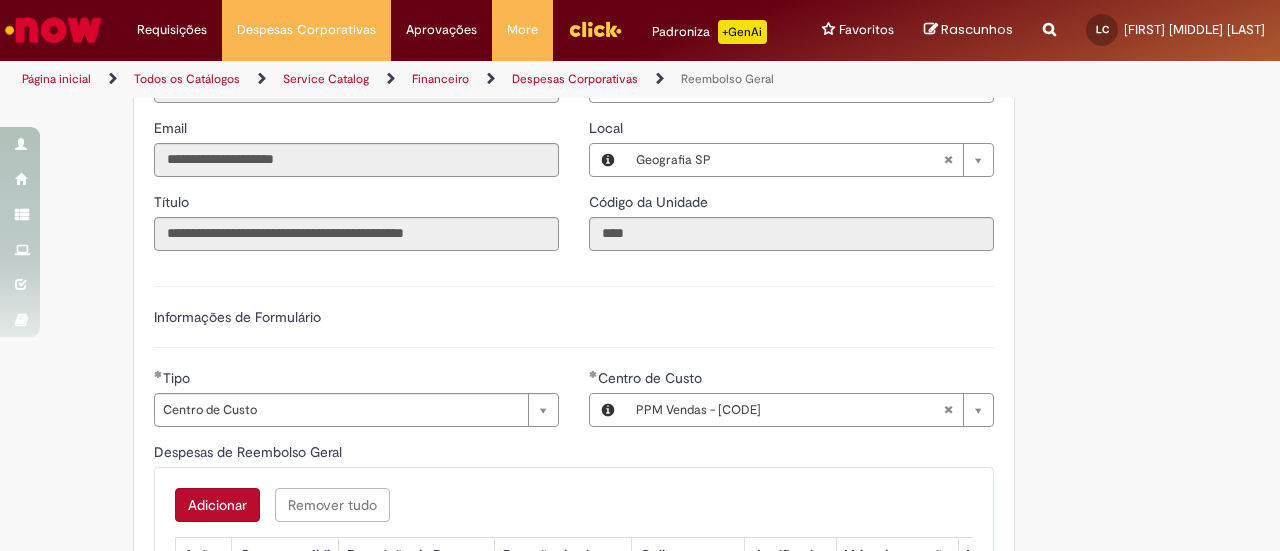 click on "Despesas de Reembolso Geral" at bounding box center (574, 454) 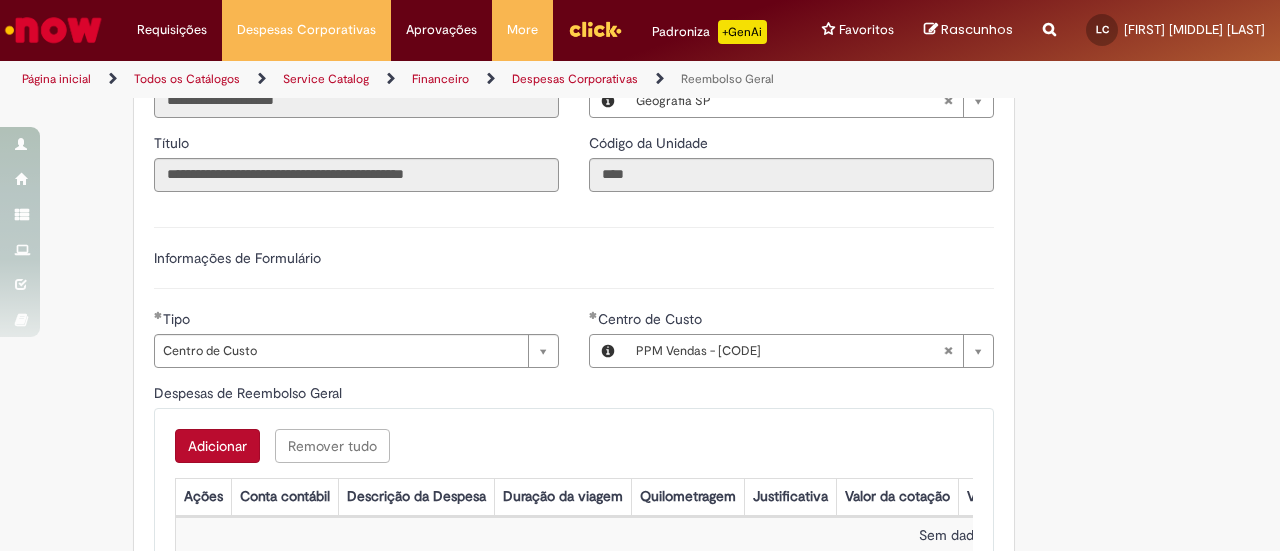 scroll, scrollTop: 600, scrollLeft: 0, axis: vertical 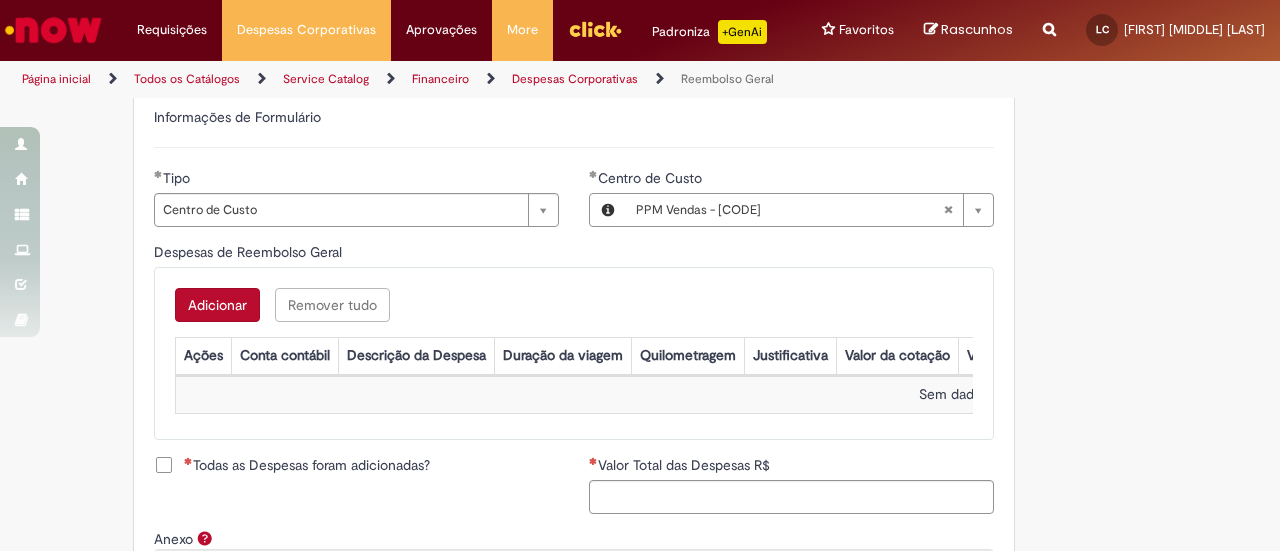 click on "Adicionar a Favoritos
Reembolso Geral
Reembolso de despesas de funcionários
Oferta destinada à solicitação de reembolso de despesas realizadas pelo funcionário, mas que devem ser ressarcidas pela Ambev
Sujeito à aprovação do gestor imediato
O pagamento do reembolso deve ser feito em uma  conta corrente de titularidade do solicitante , para atualizar seus dados bancários e garantir que o reembolso aconteça, utilizar a oferta  Cadastro de Dados Bancários:  https://ambev.service-now.com/ambevnow?id=sc_cat_item&sys_id=d0c9721edbbb2b003383be2df39619e3
Se o seu reembolso não for efetuado na data informada na solução do chamado, entrar em contato com o time pelo e-mail  opreembolsoseadiantamentos@ambev.com.br , após a atualização dos dados bancários, para que o pagamento seja reprocessado
sap a integrar ** Country Code **" at bounding box center (640, 90) 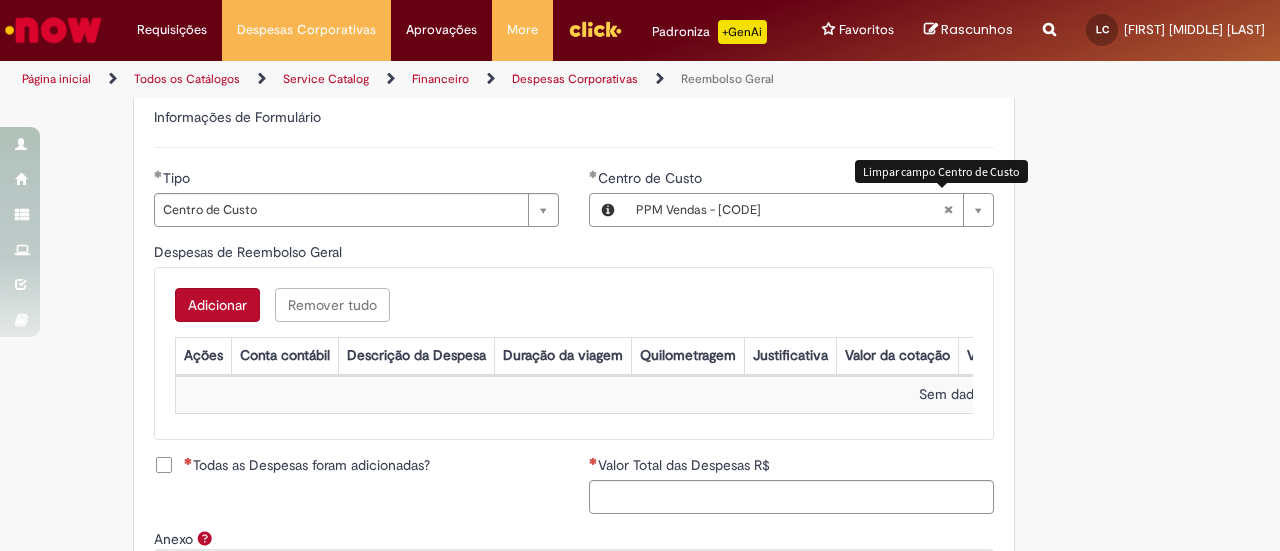 click at bounding box center (948, 210) 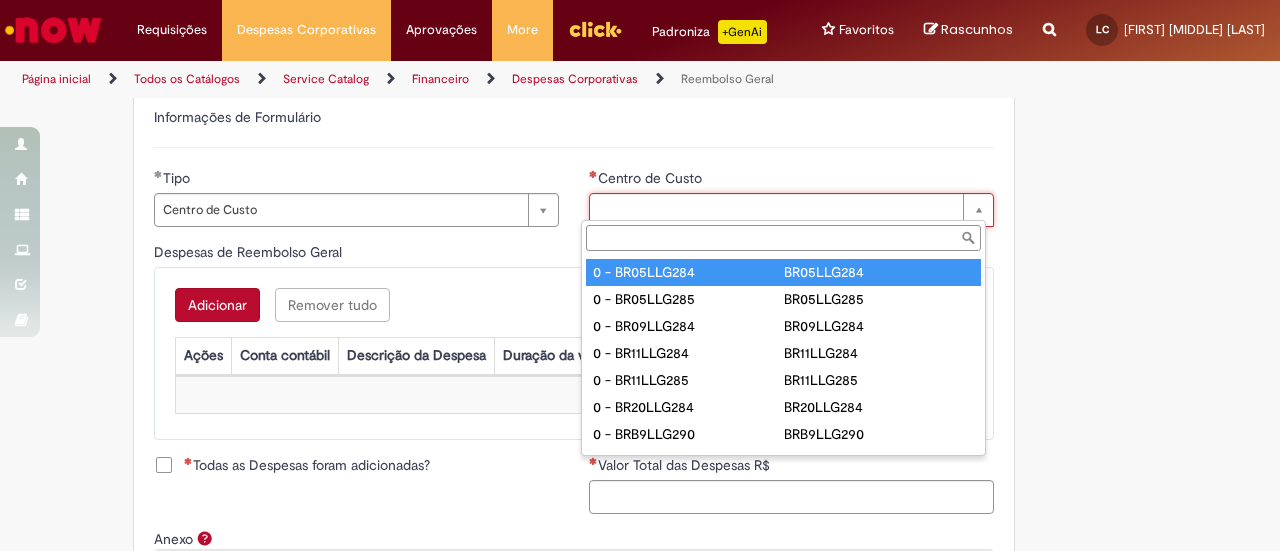 click on "Centro de Custo" at bounding box center [783, 238] 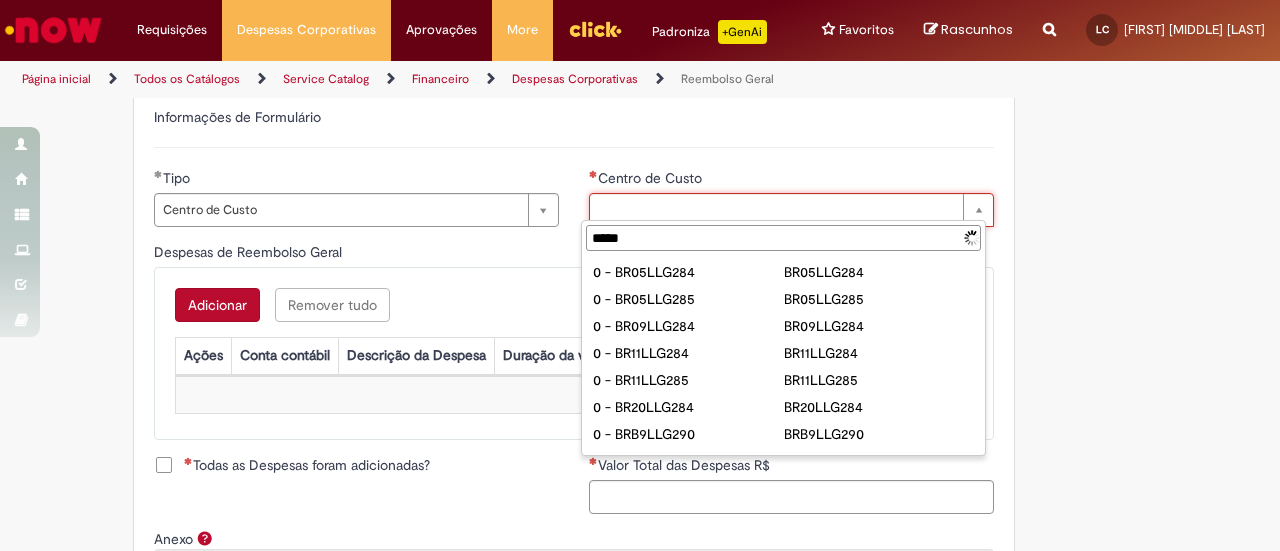 type on "******" 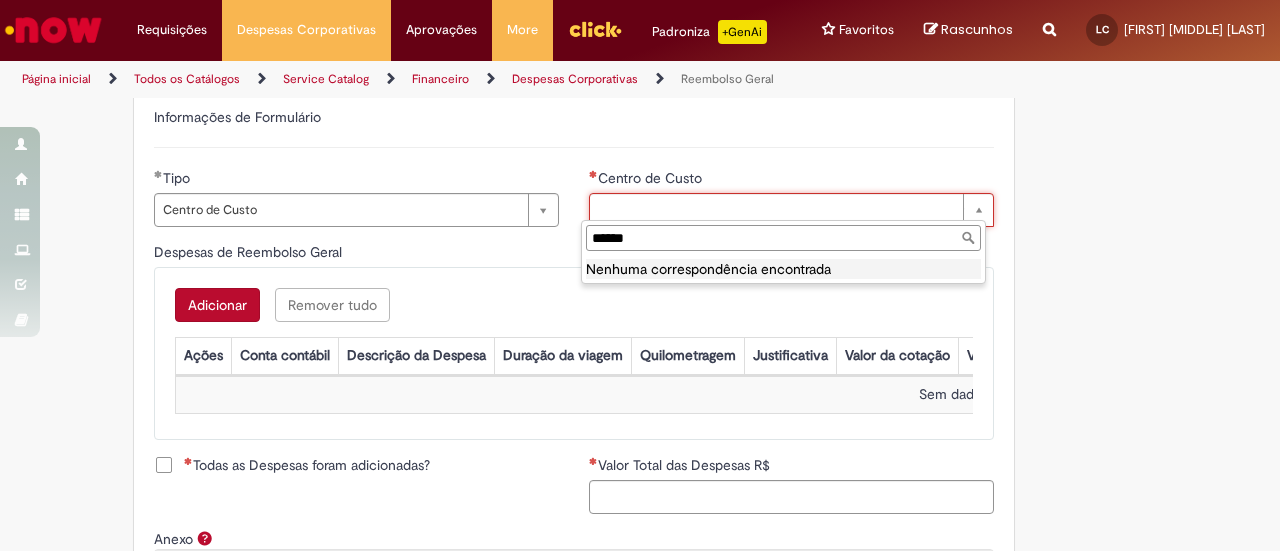 click on "******" at bounding box center (783, 238) 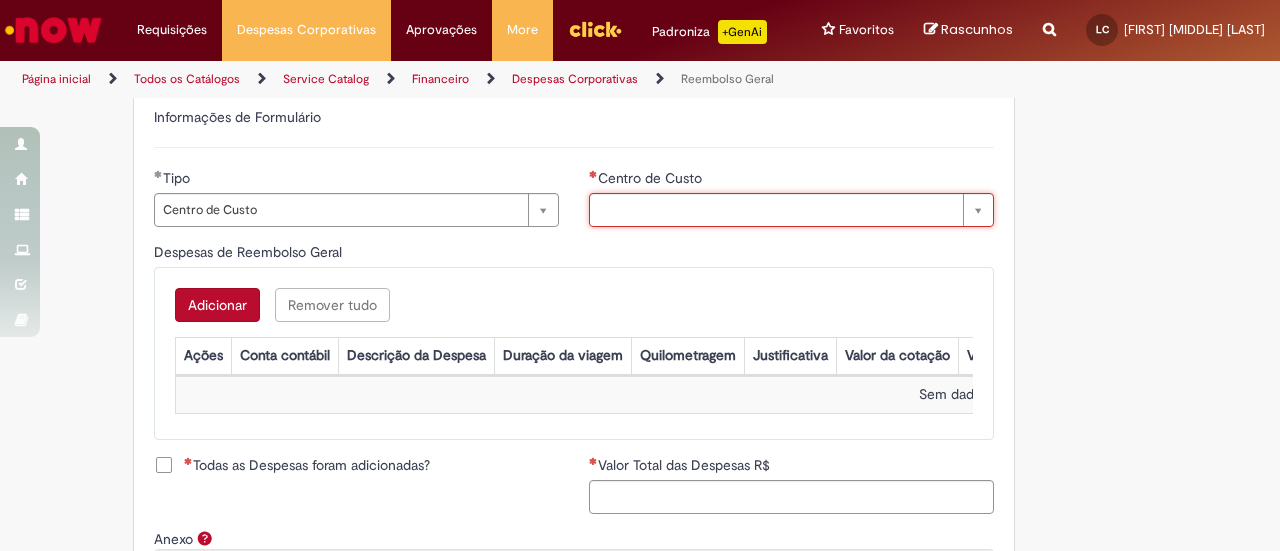 click on "Adicionar Remover tudo" at bounding box center (574, 305) 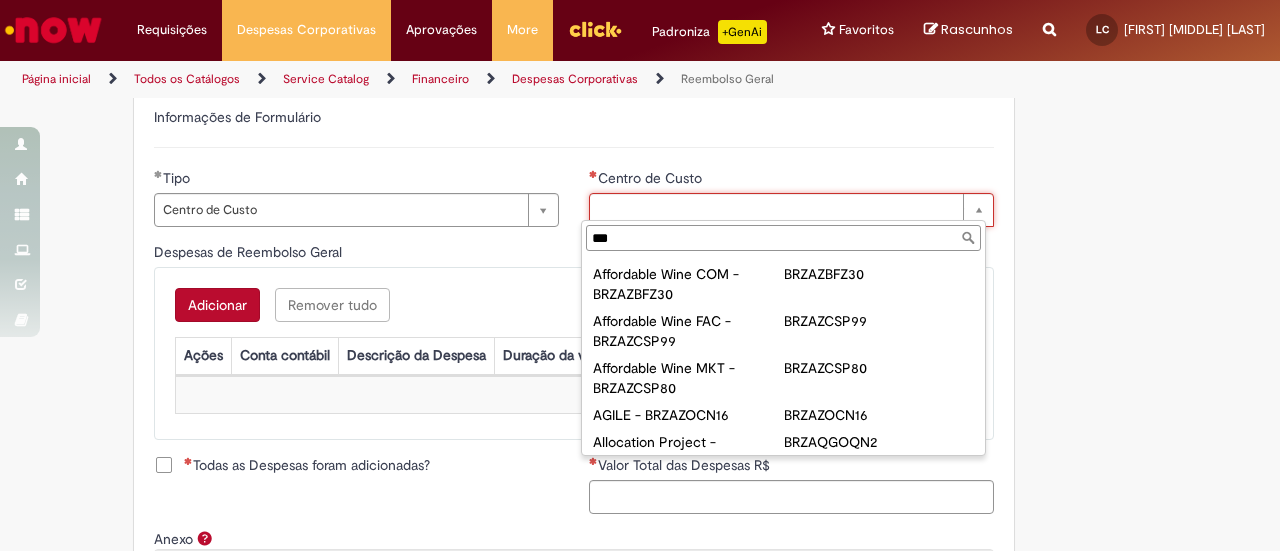 scroll, scrollTop: 0, scrollLeft: 0, axis: both 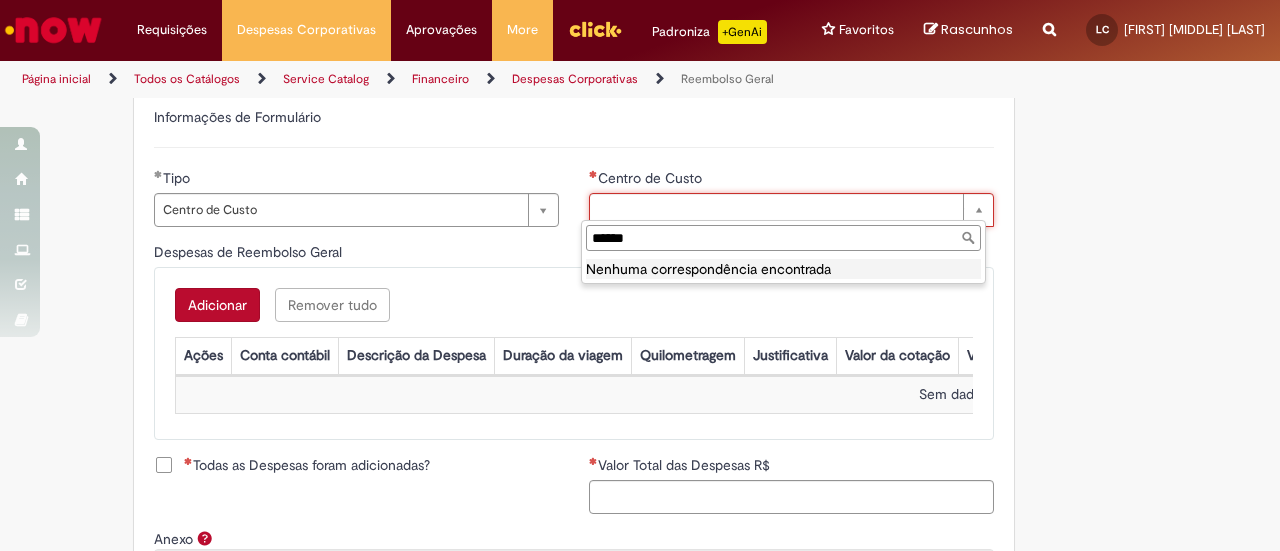 type on "******" 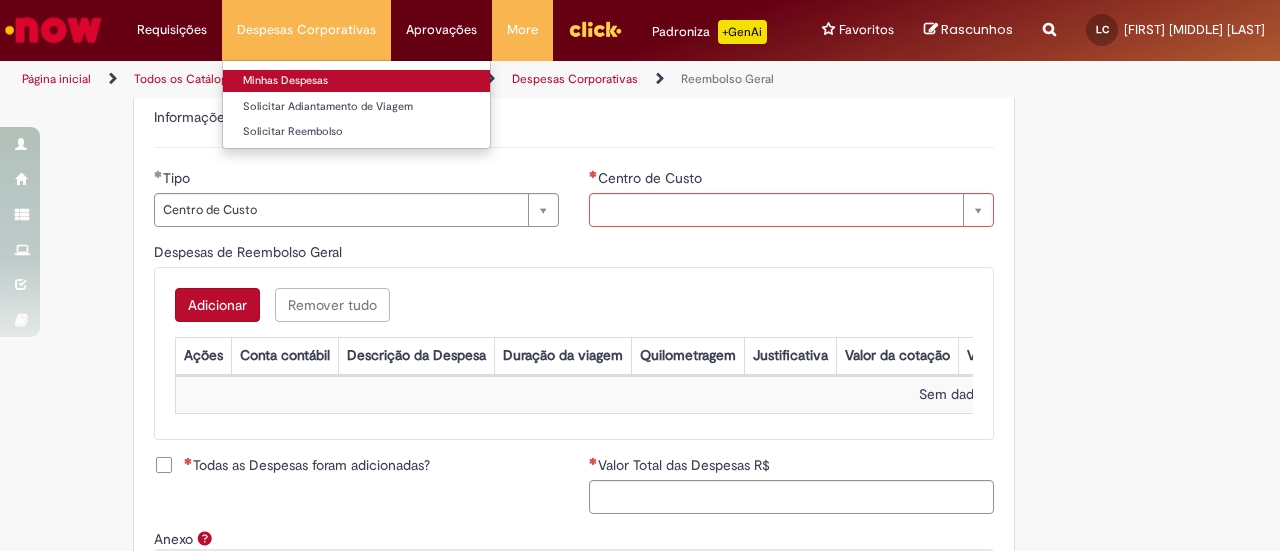 click on "Minhas Despesas" at bounding box center (356, 81) 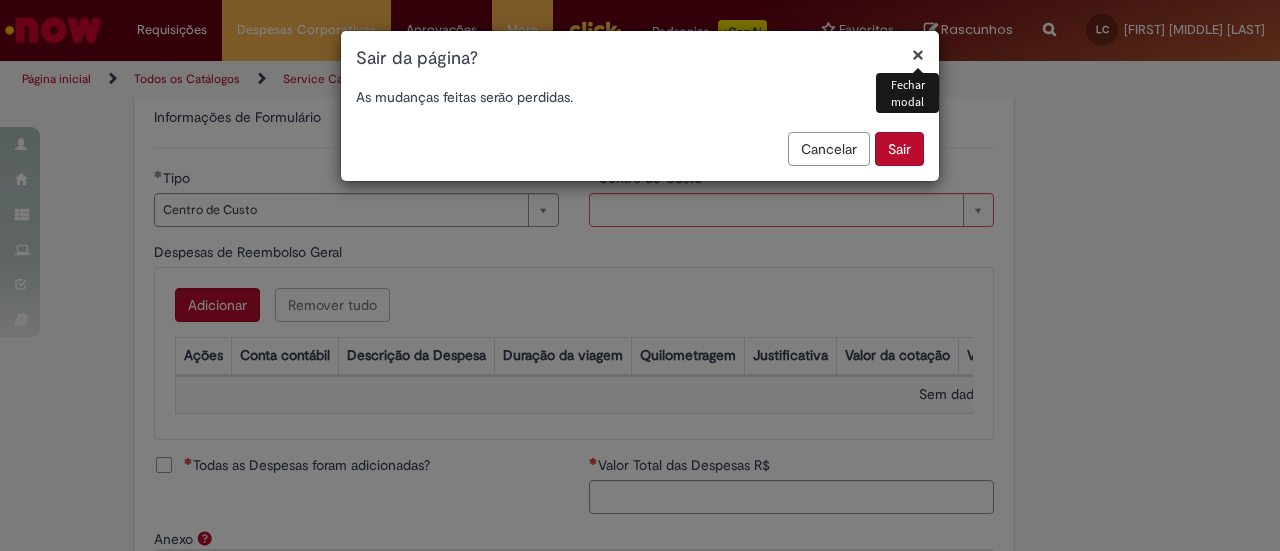click on "Sair" at bounding box center [899, 149] 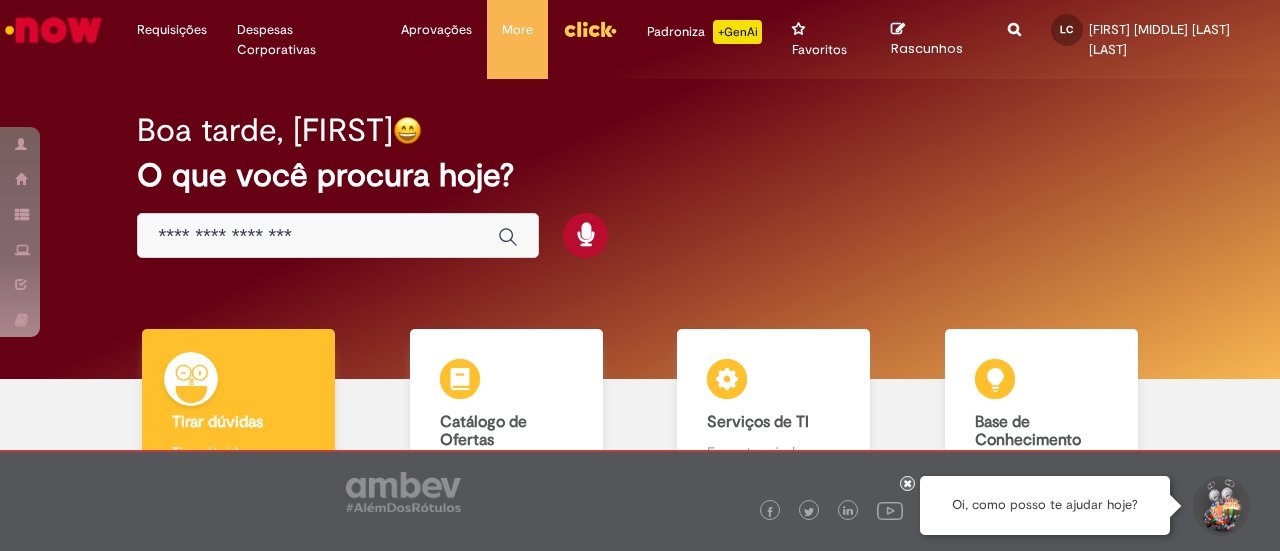 scroll, scrollTop: 0, scrollLeft: 0, axis: both 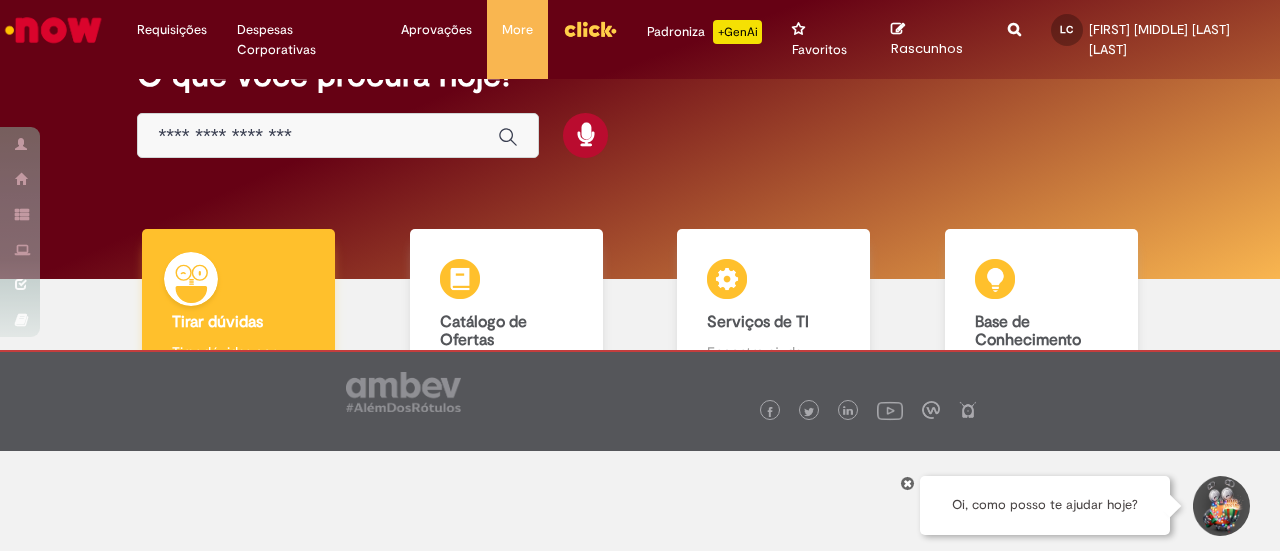 click on "Tirar dúvidas" at bounding box center [217, 322] 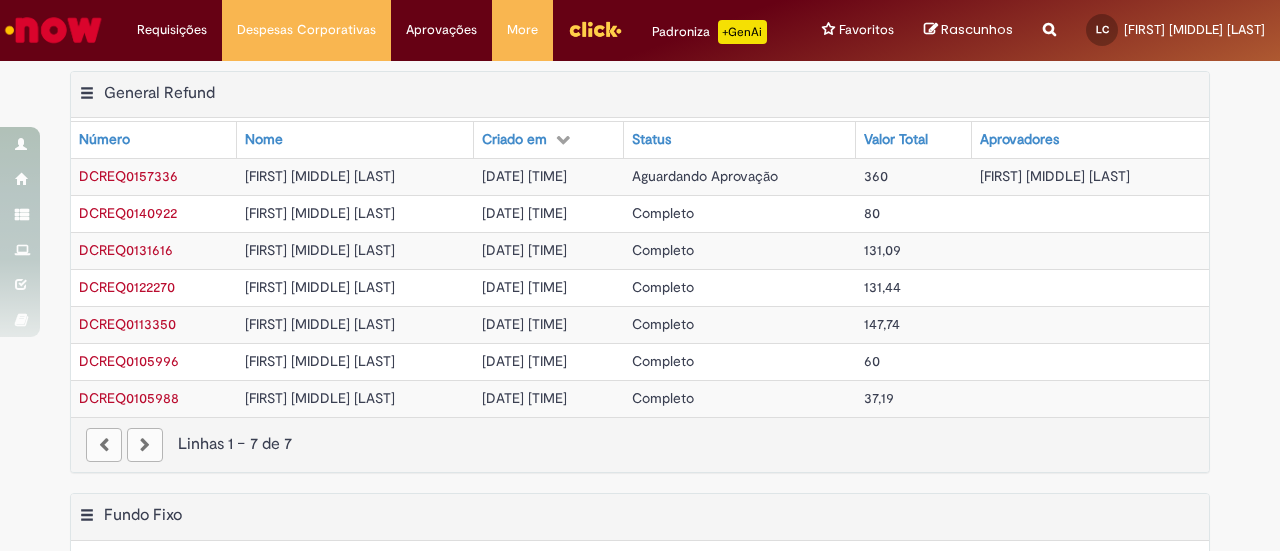 scroll, scrollTop: 0, scrollLeft: 0, axis: both 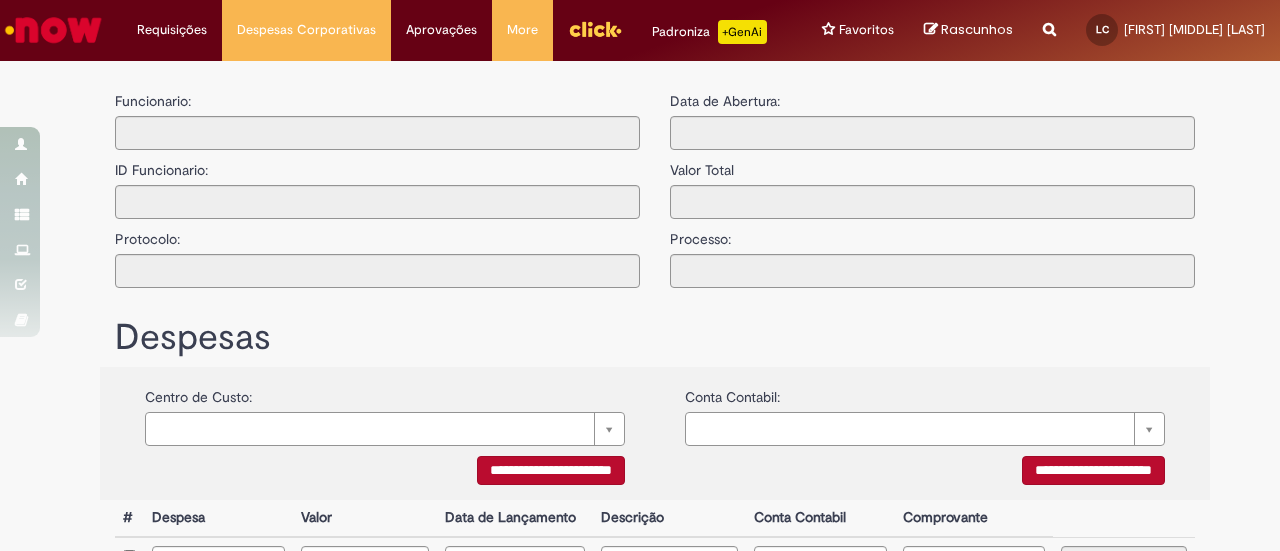 type on "**********" 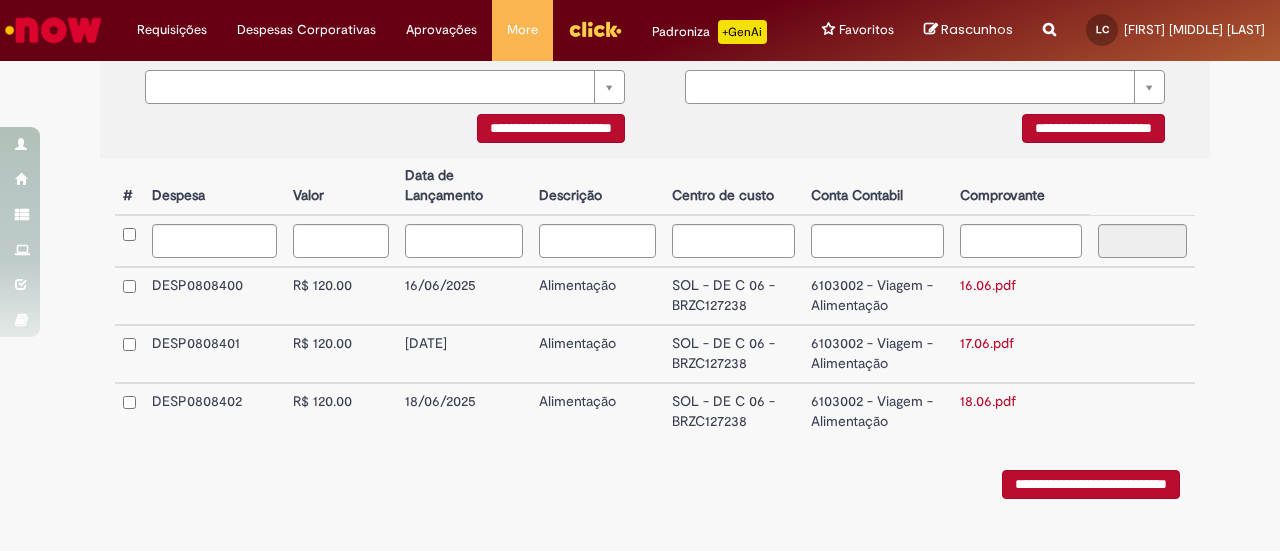 scroll, scrollTop: 561, scrollLeft: 0, axis: vertical 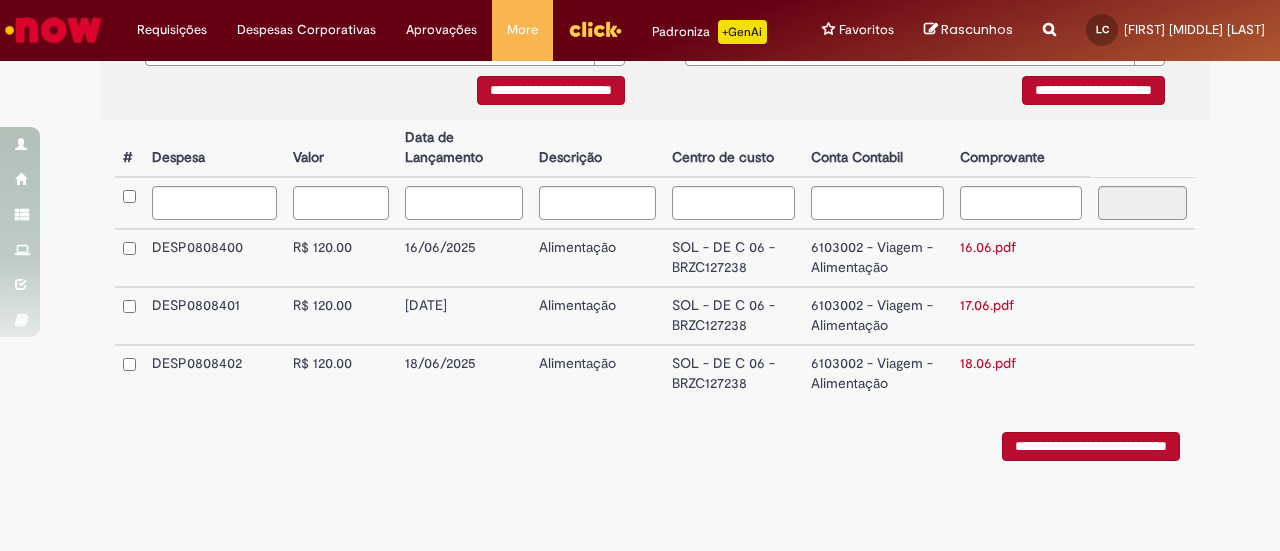 click on "SOL - DE C 06 - BRZC127238" at bounding box center [733, 258] 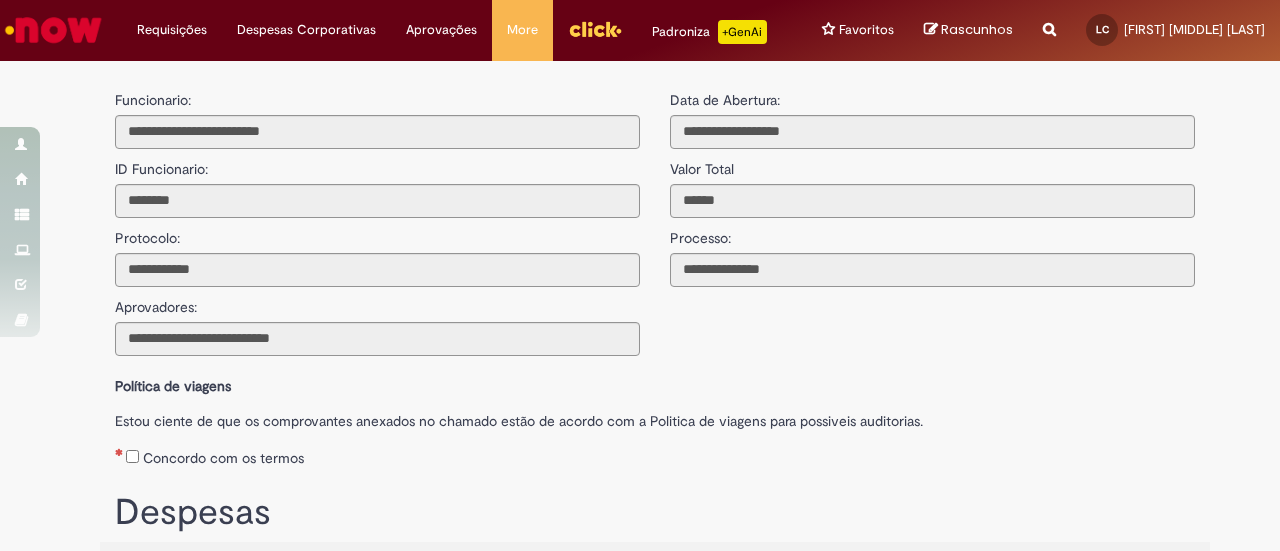 scroll, scrollTop: 0, scrollLeft: 0, axis: both 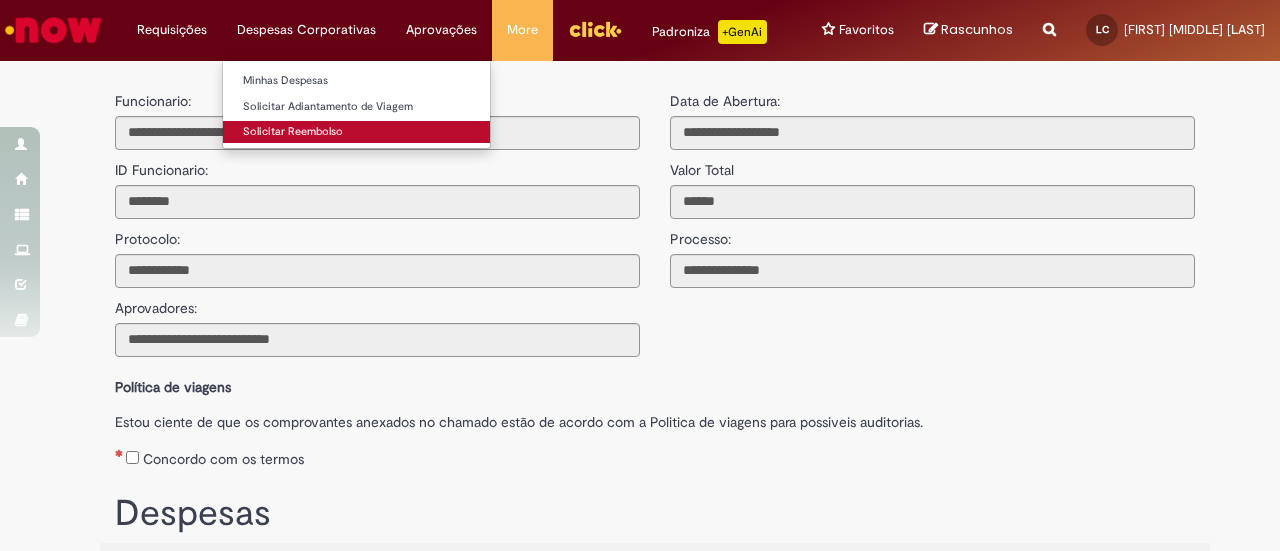 click on "Solicitar Reembolso" at bounding box center (356, 132) 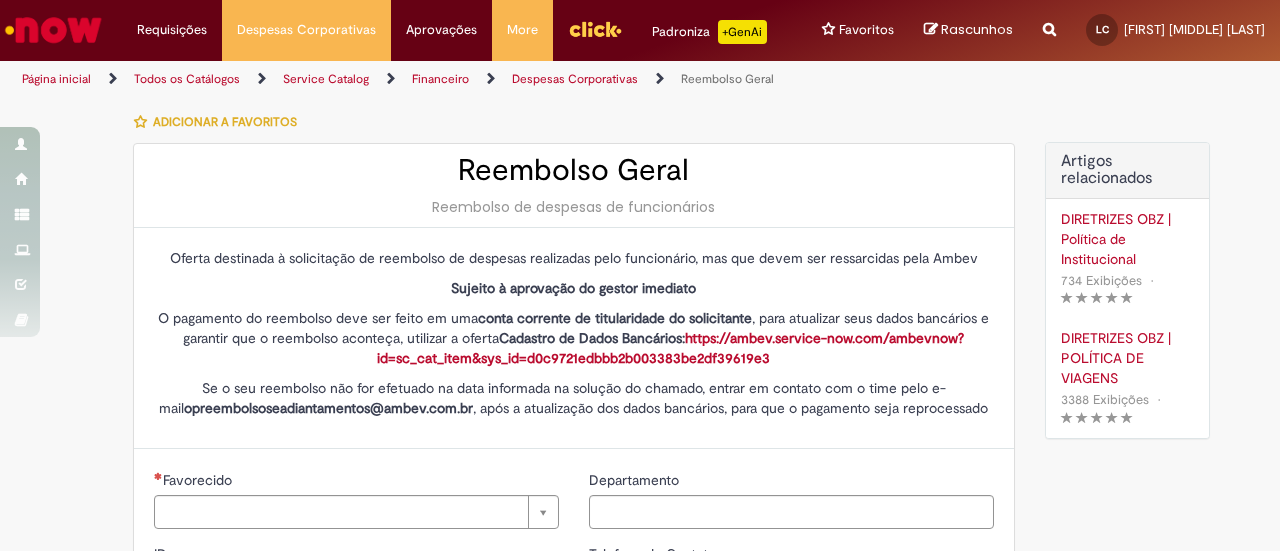 type on "********" 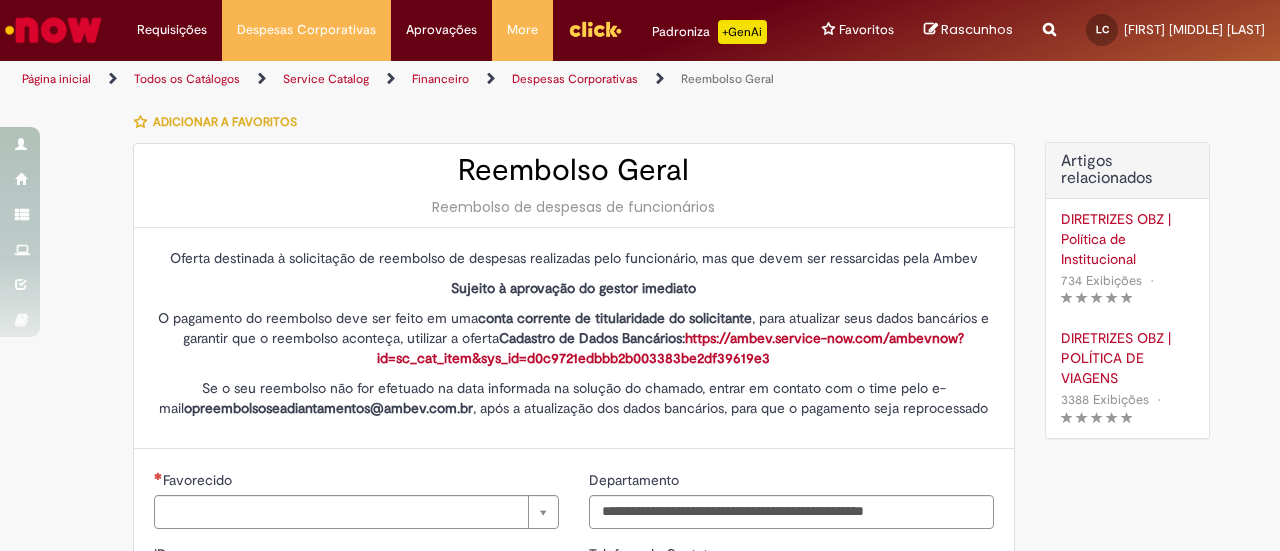 type on "**********" 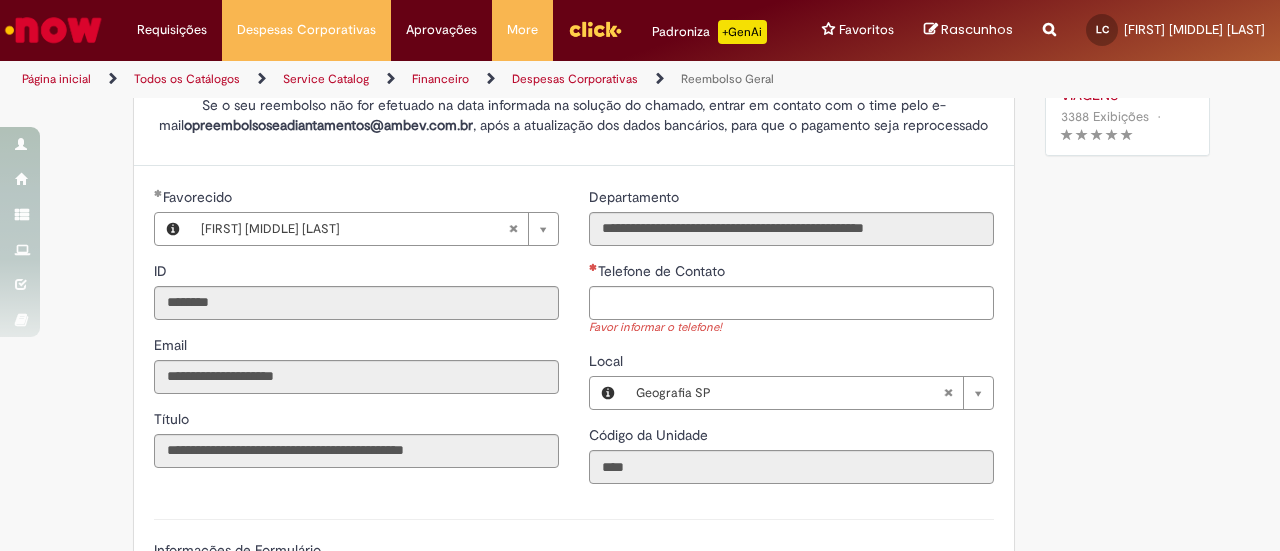 scroll, scrollTop: 300, scrollLeft: 0, axis: vertical 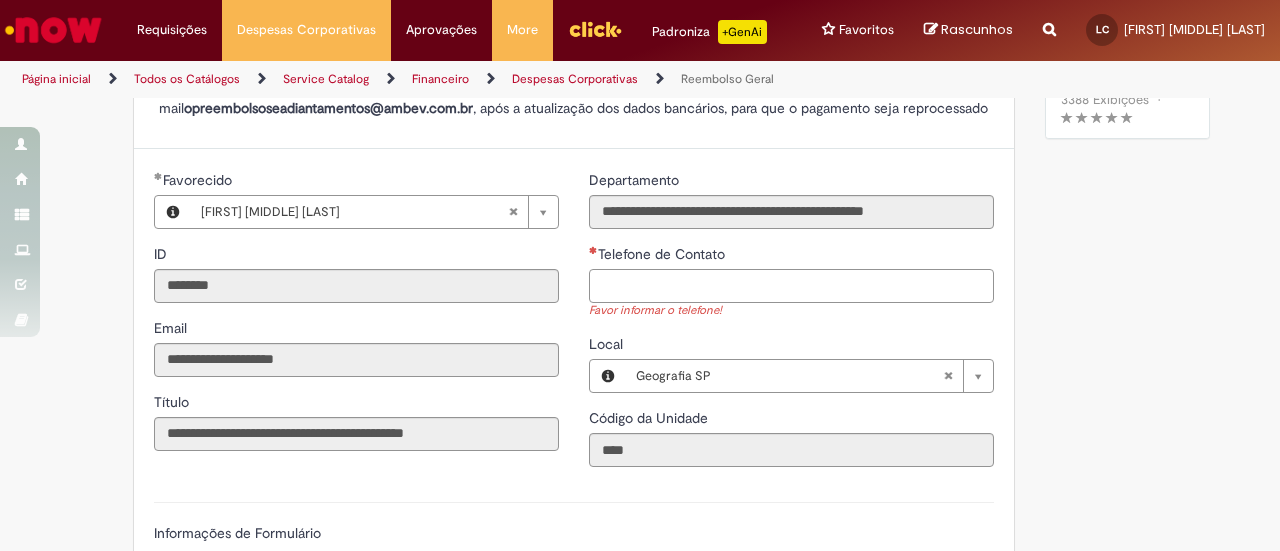 click on "Telefone de Contato" at bounding box center (791, 286) 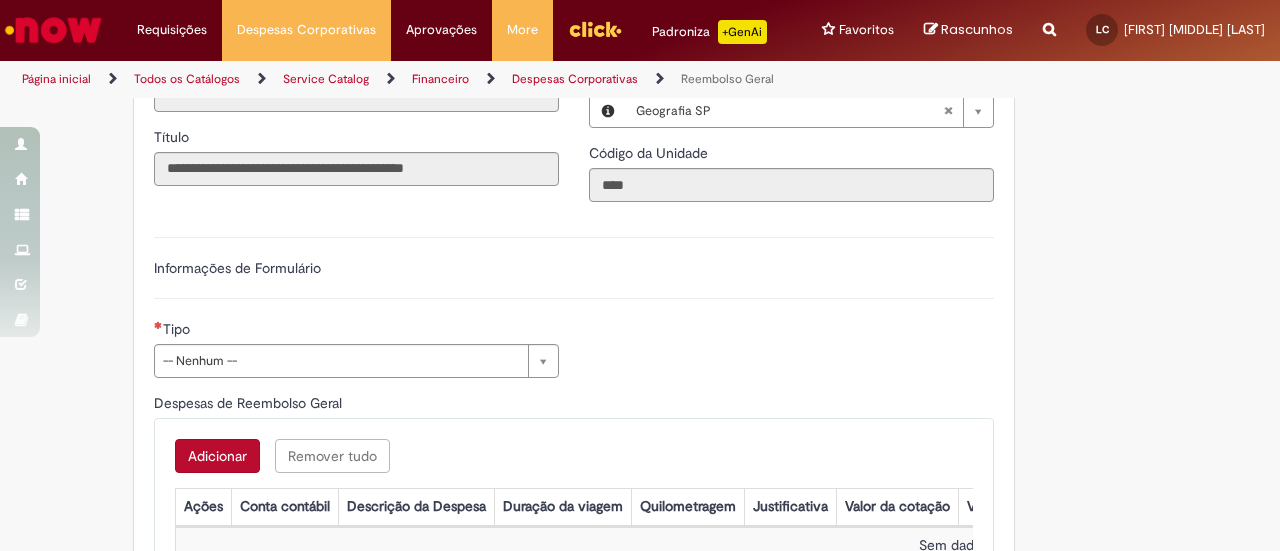 scroll, scrollTop: 600, scrollLeft: 0, axis: vertical 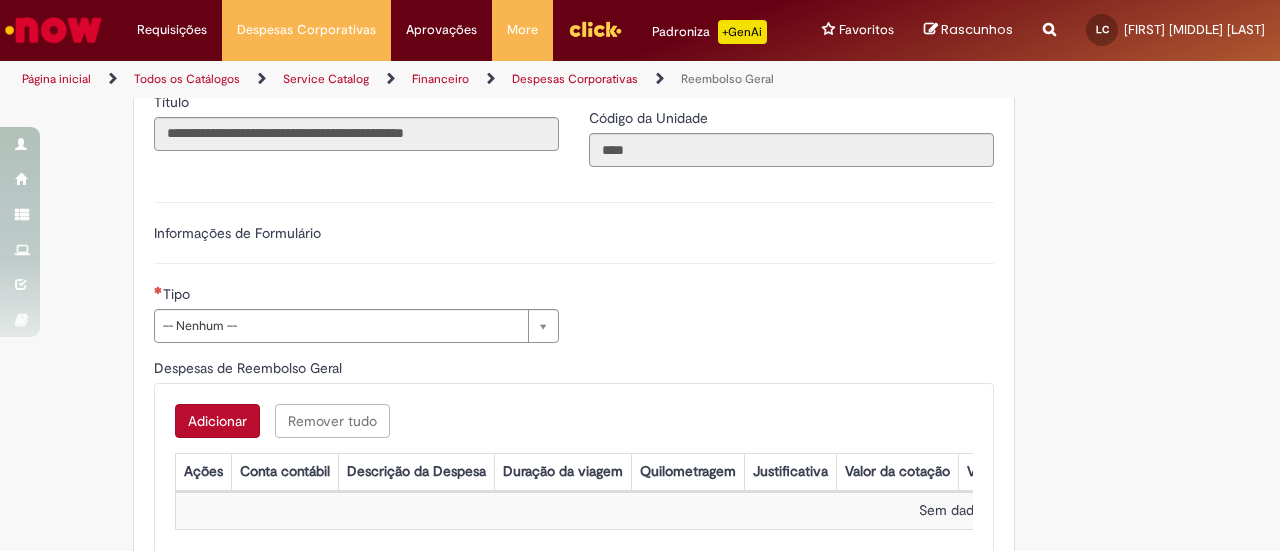 click on "**********" at bounding box center (574, 233) 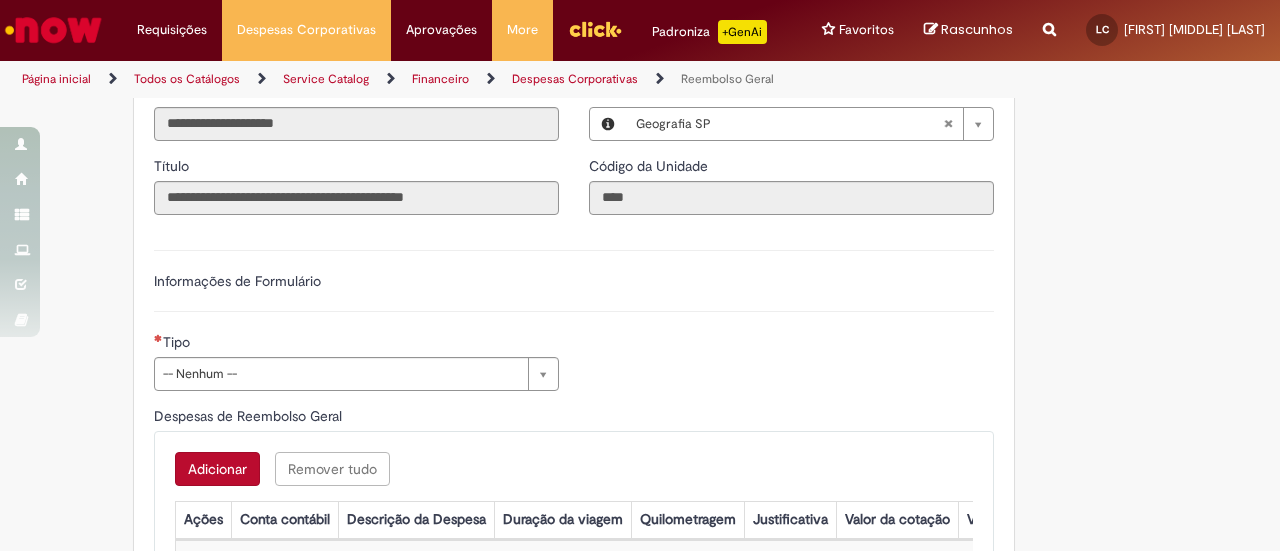 scroll, scrollTop: 600, scrollLeft: 0, axis: vertical 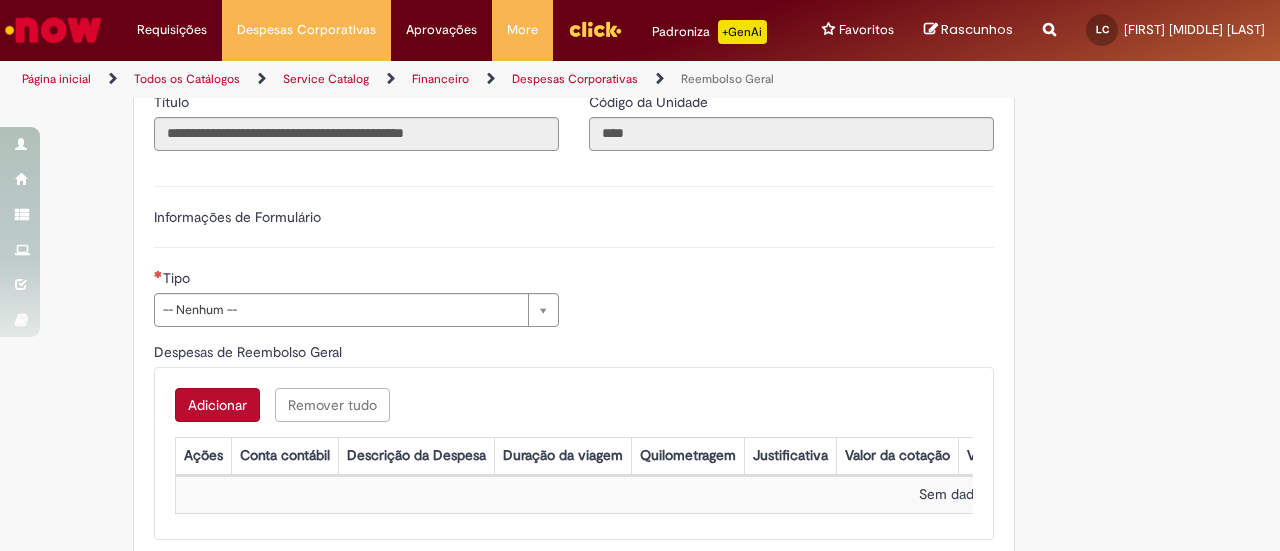 click on "**********" at bounding box center [356, 305] 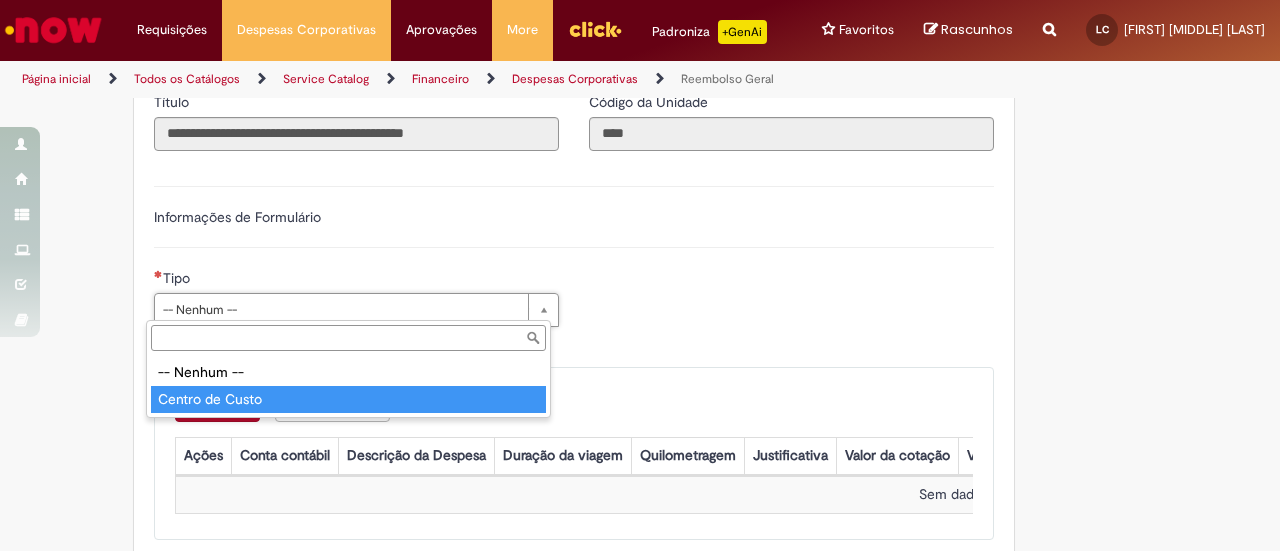 type on "**********" 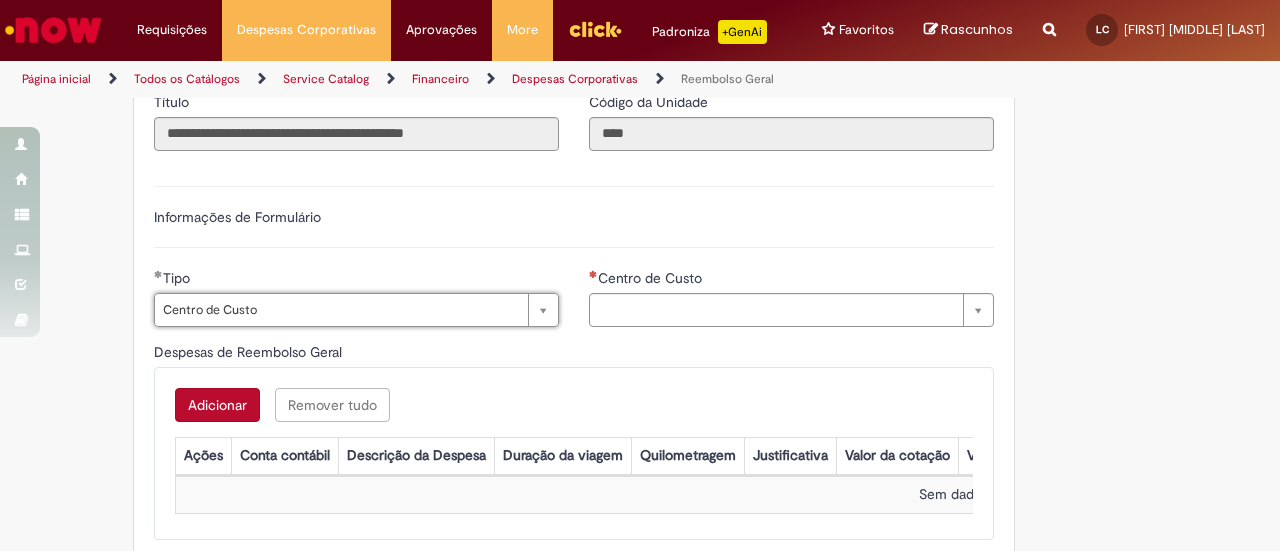 type on "**********" 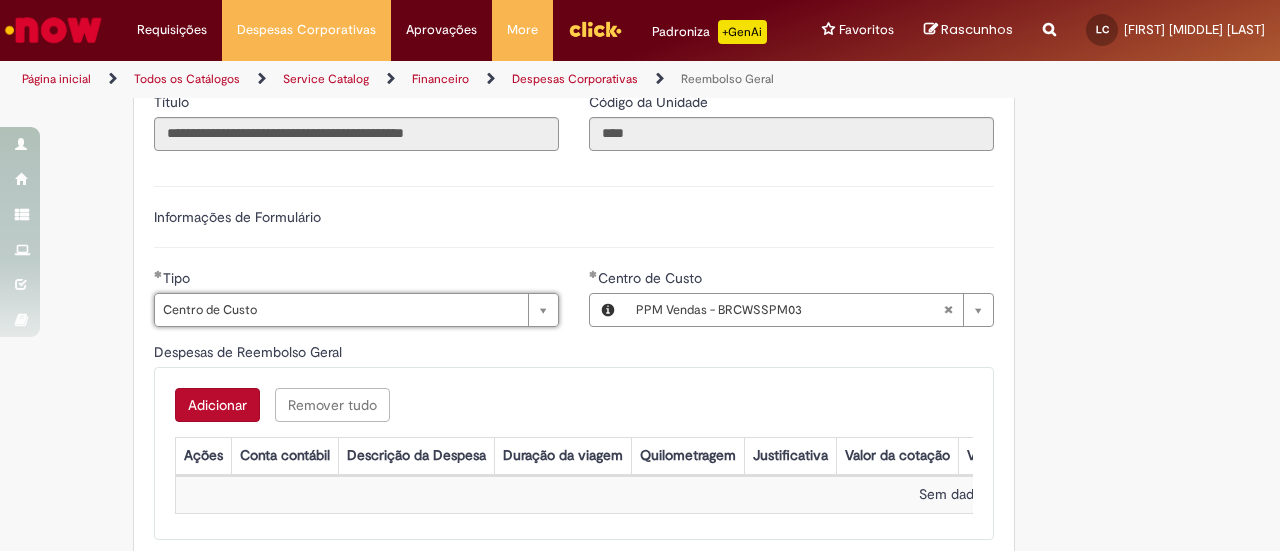 click on "Adicionar Remover tudo Despesas de Reembolso Geral Ações Conta contábil Descrição da Despesa Duração da viagem Quilometragem Justificativa Valor da cotação Valor por Litro Combustível Data da Despesa Moeda Valor Gasto em €/US Valor Total R$ ID Interno CC sap_a_integrar Sem dados para exibir" at bounding box center (574, 453) 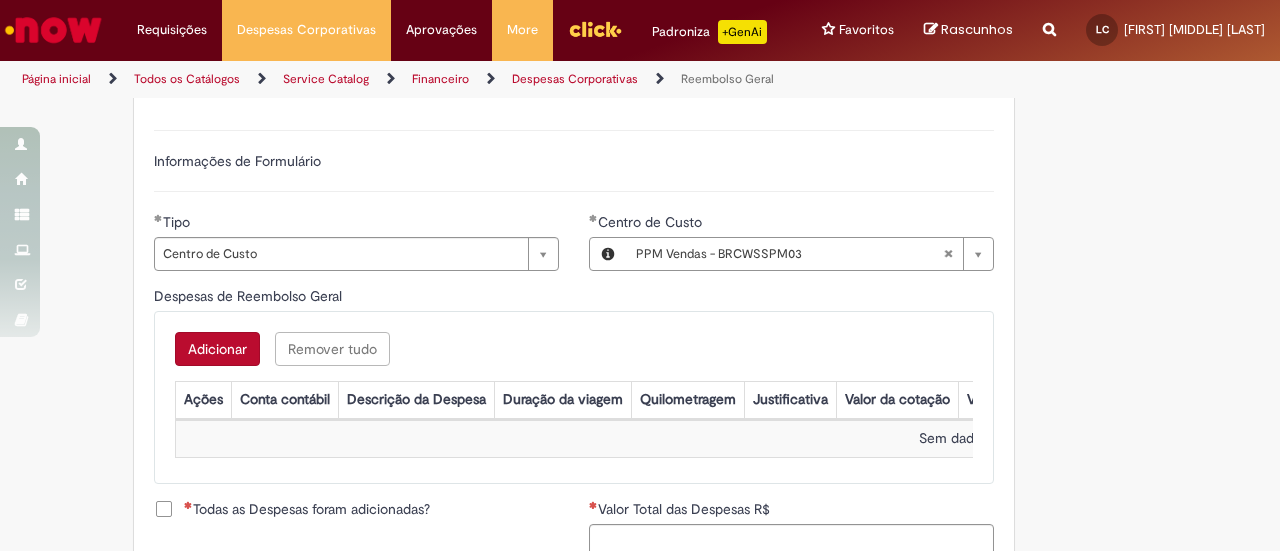 scroll, scrollTop: 700, scrollLeft: 0, axis: vertical 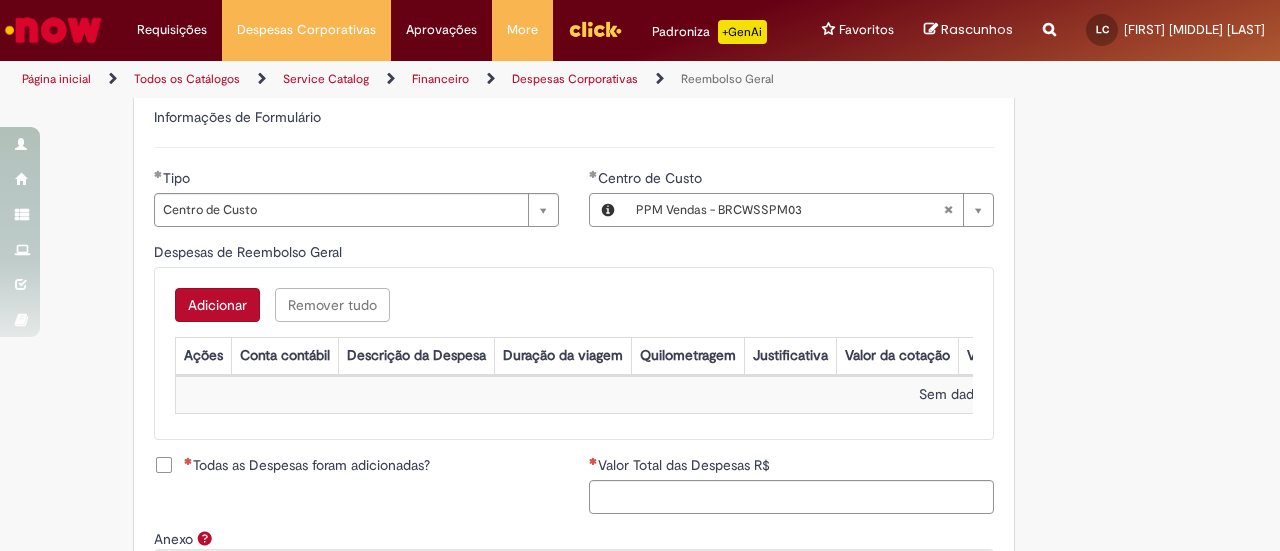 click on "Adicionar" at bounding box center [217, 305] 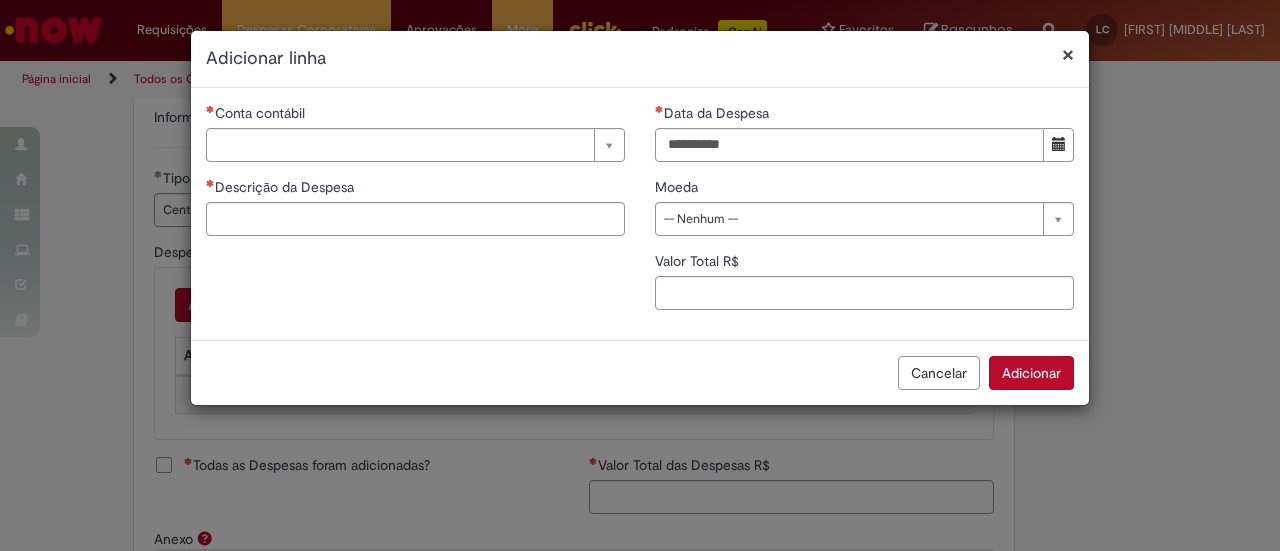 click on "×" at bounding box center (1068, 54) 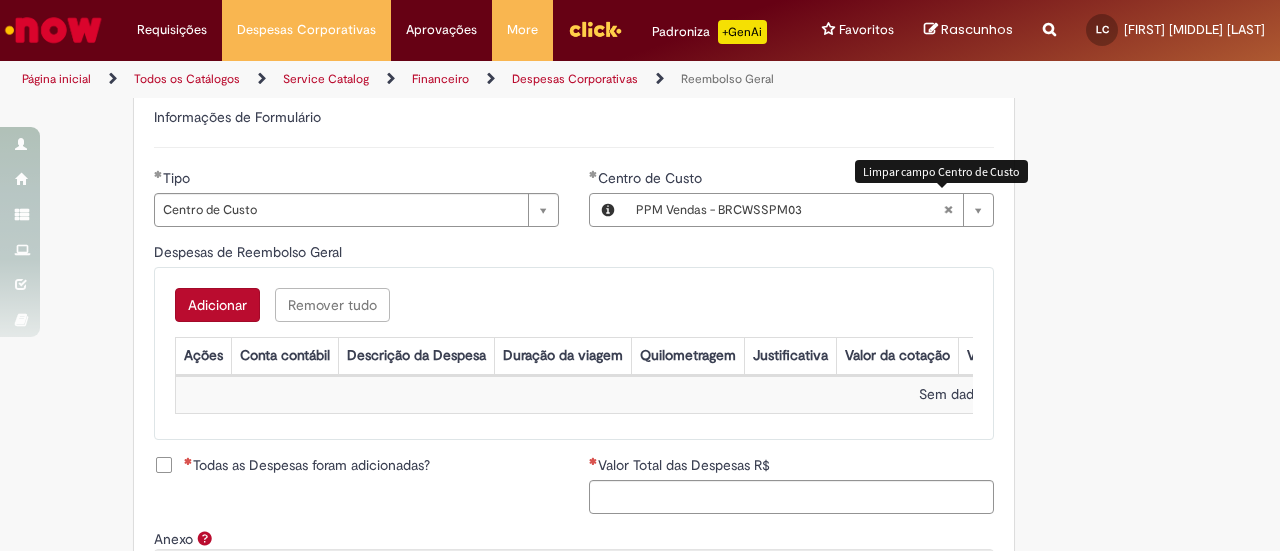 click at bounding box center (948, 210) 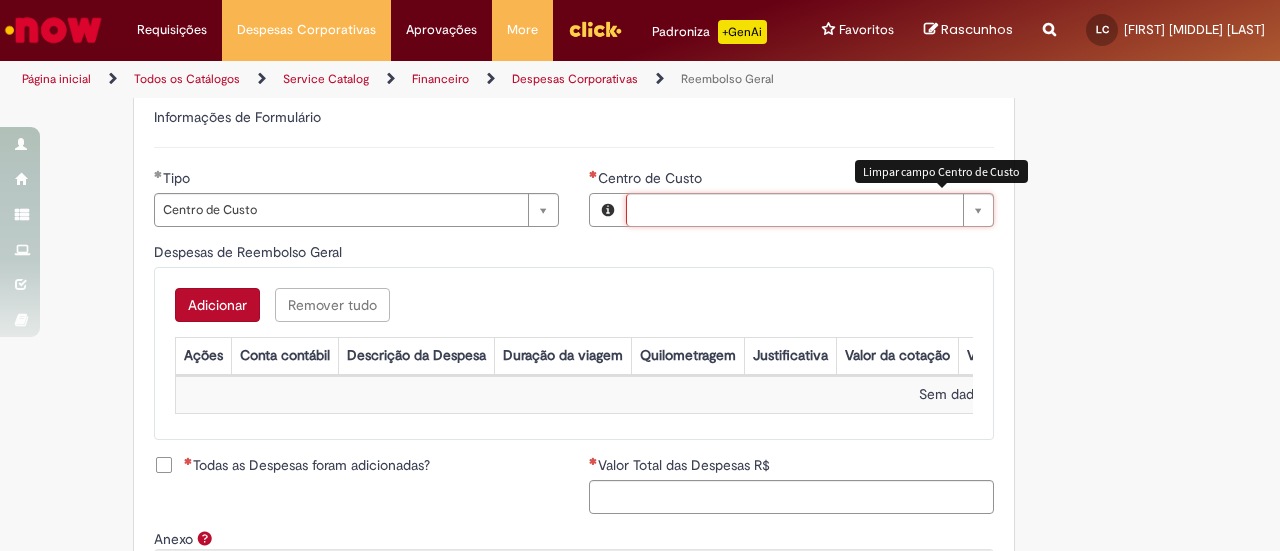 scroll, scrollTop: 0, scrollLeft: 0, axis: both 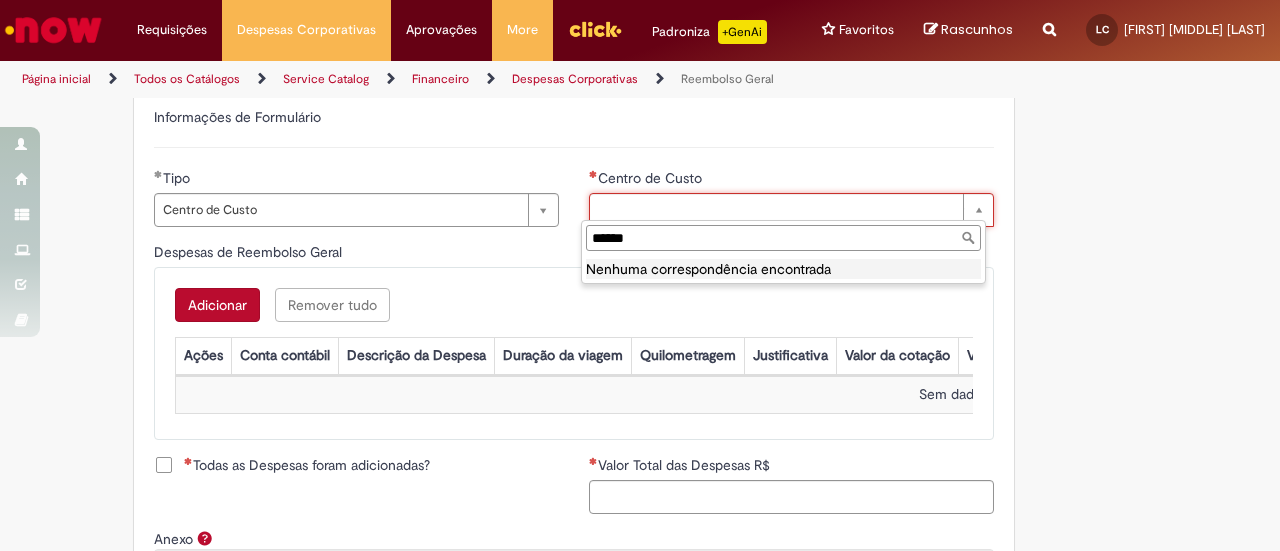 click on "******" at bounding box center (783, 238) 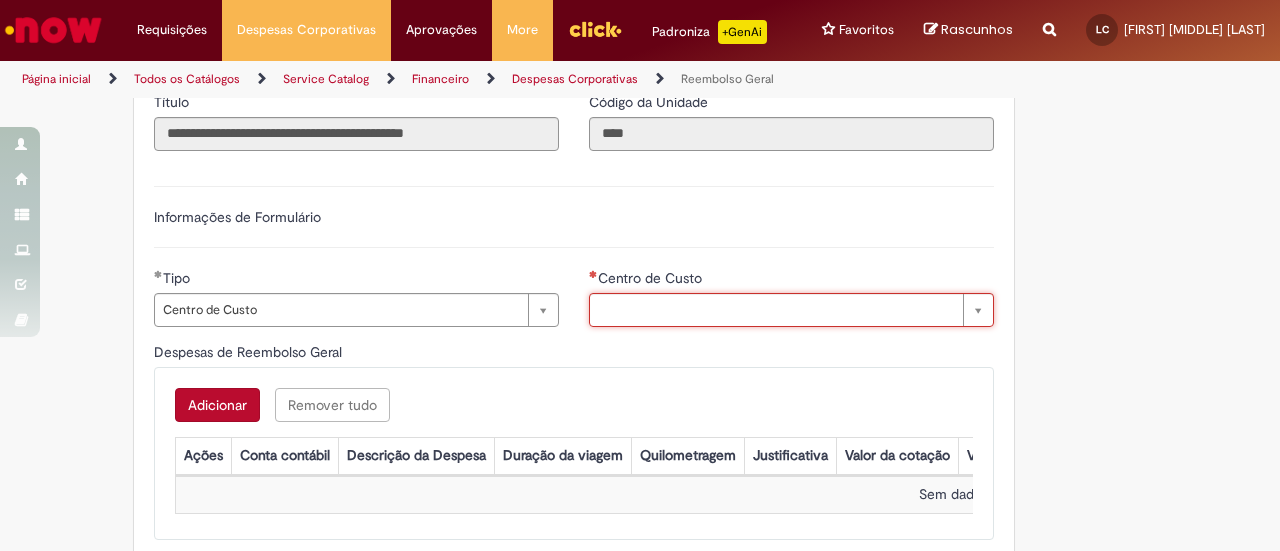 scroll, scrollTop: 400, scrollLeft: 0, axis: vertical 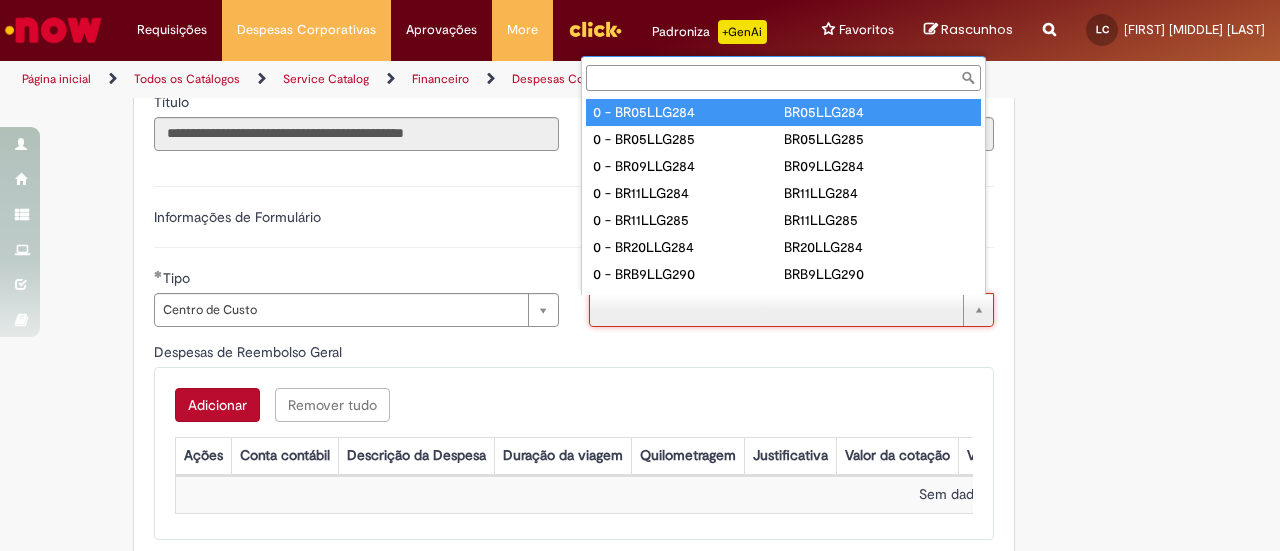 paste on "**********" 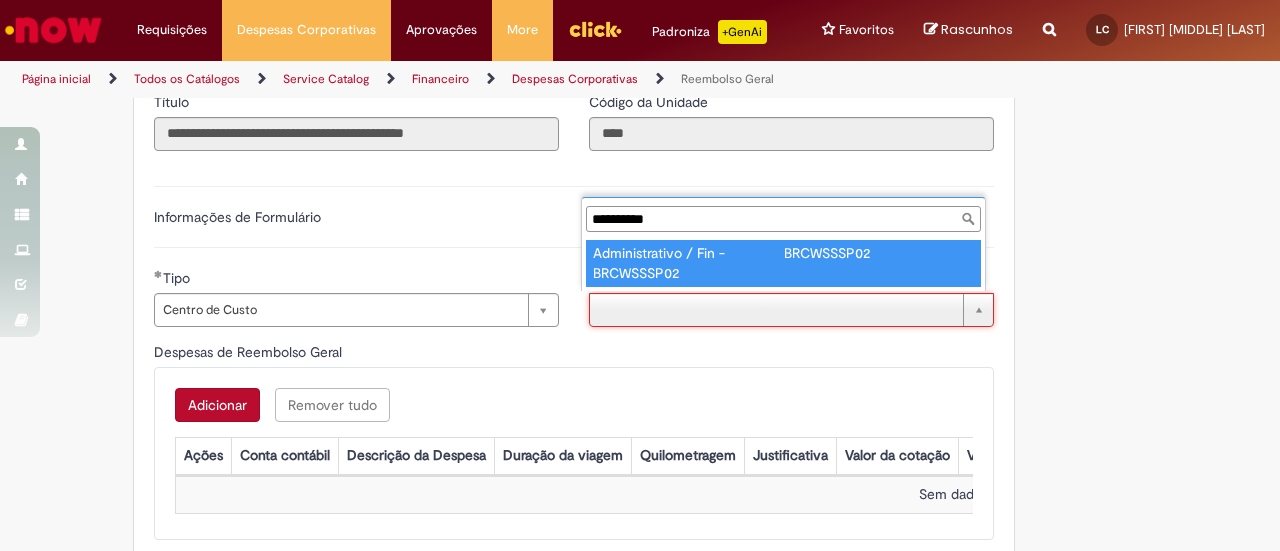 type on "**********" 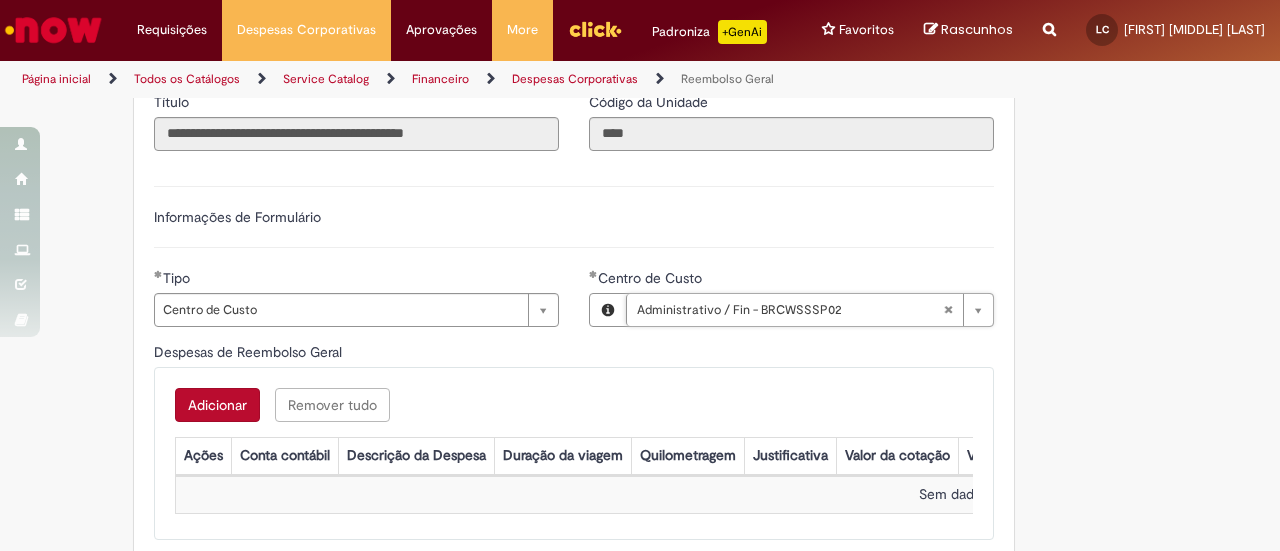 click on "Adicionar Remover tudo Despesas de Reembolso Geral Ações Conta contábil Descrição da Despesa Duração da viagem Quilometragem Justificativa Valor da cotação Valor por Litro Combustível Data da Despesa Moeda Valor Gasto em €/US Valor Total R$ ID Interno CC sap_a_integrar Sem dados para exibir" at bounding box center [574, 453] 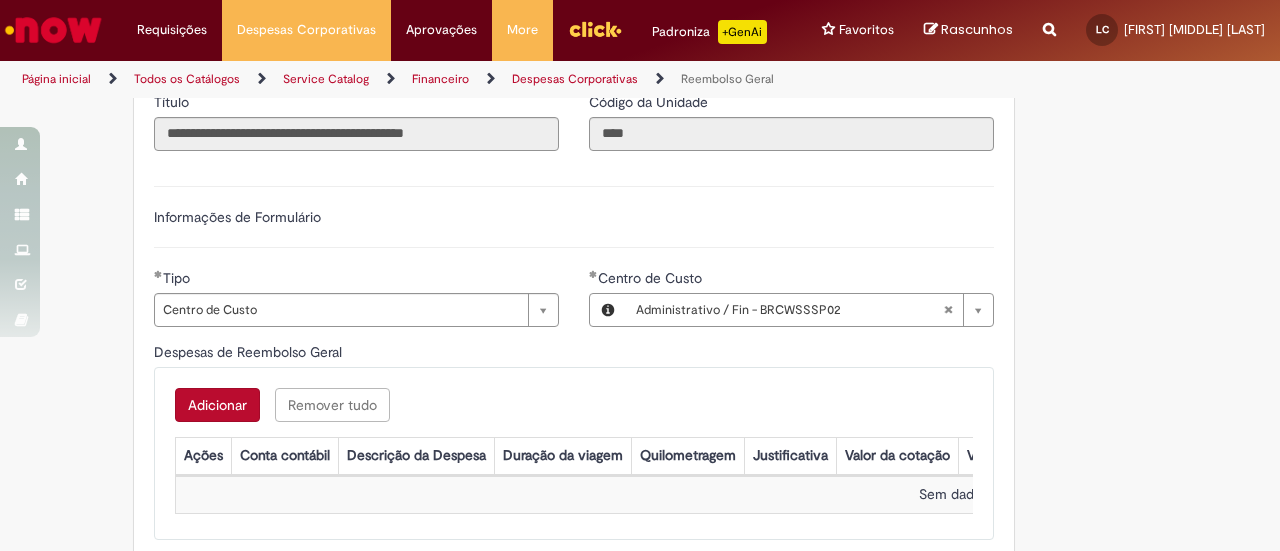 scroll, scrollTop: 800, scrollLeft: 0, axis: vertical 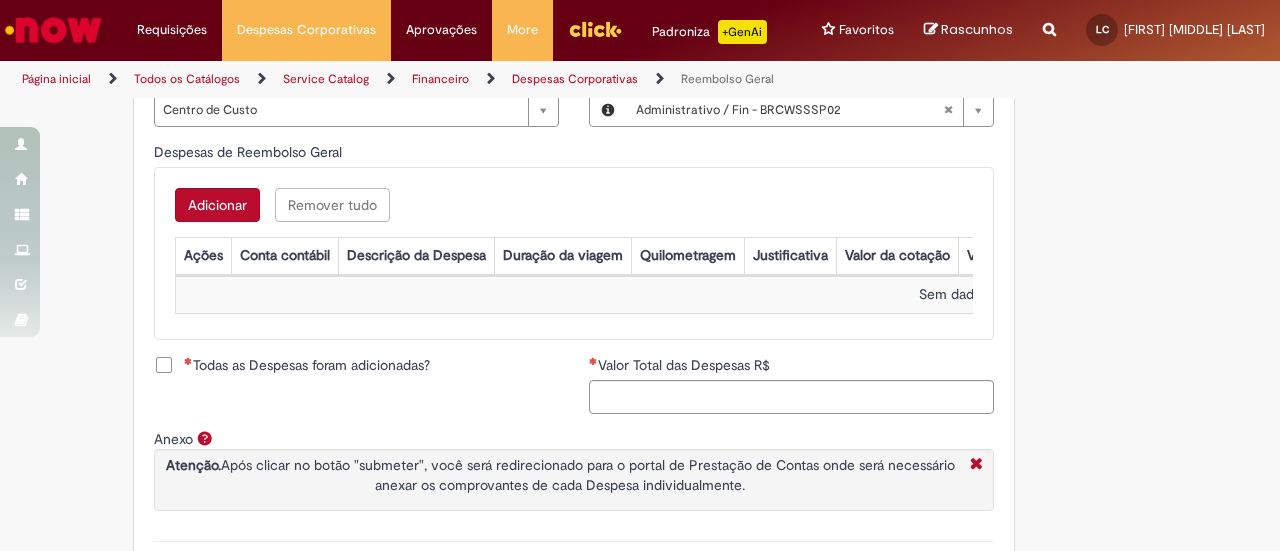 click on "Adicionar" at bounding box center (217, 205) 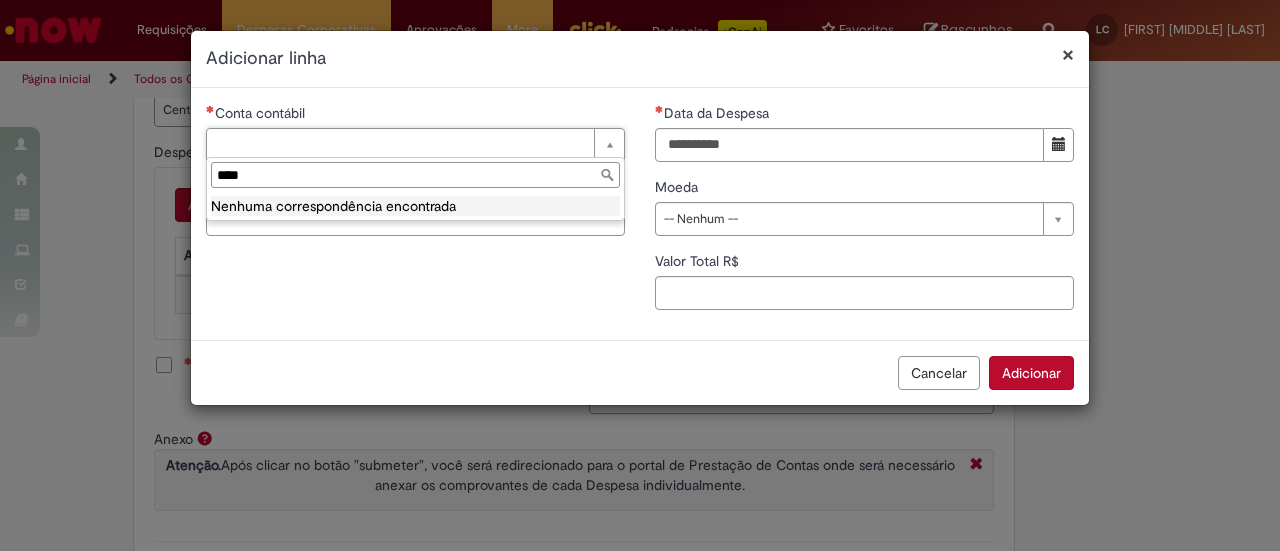 click on "****" at bounding box center (415, 175) 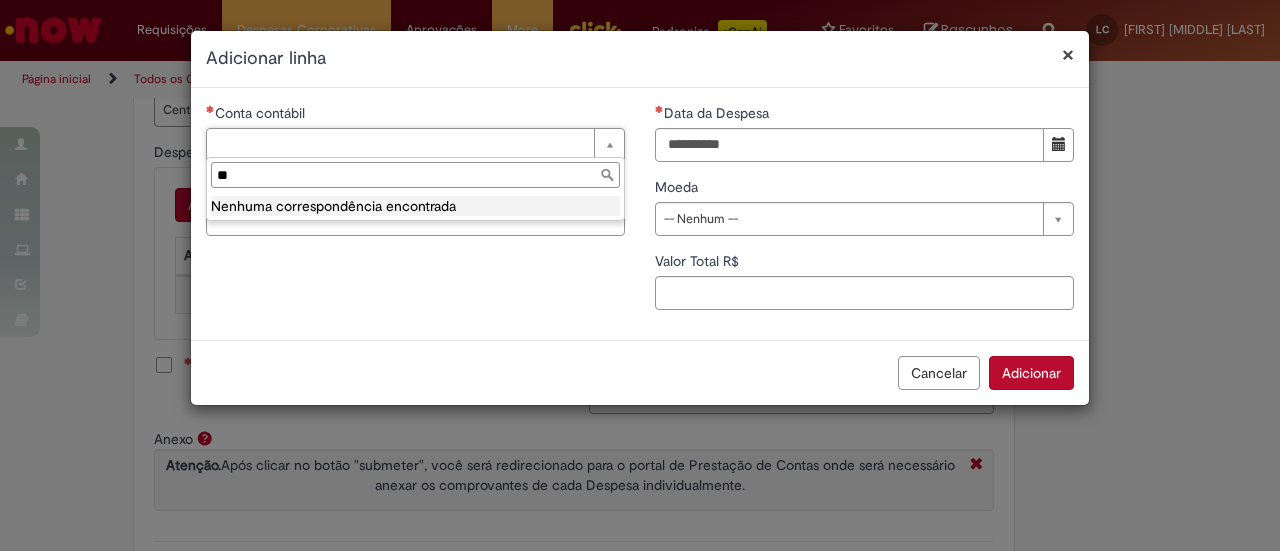 type on "*" 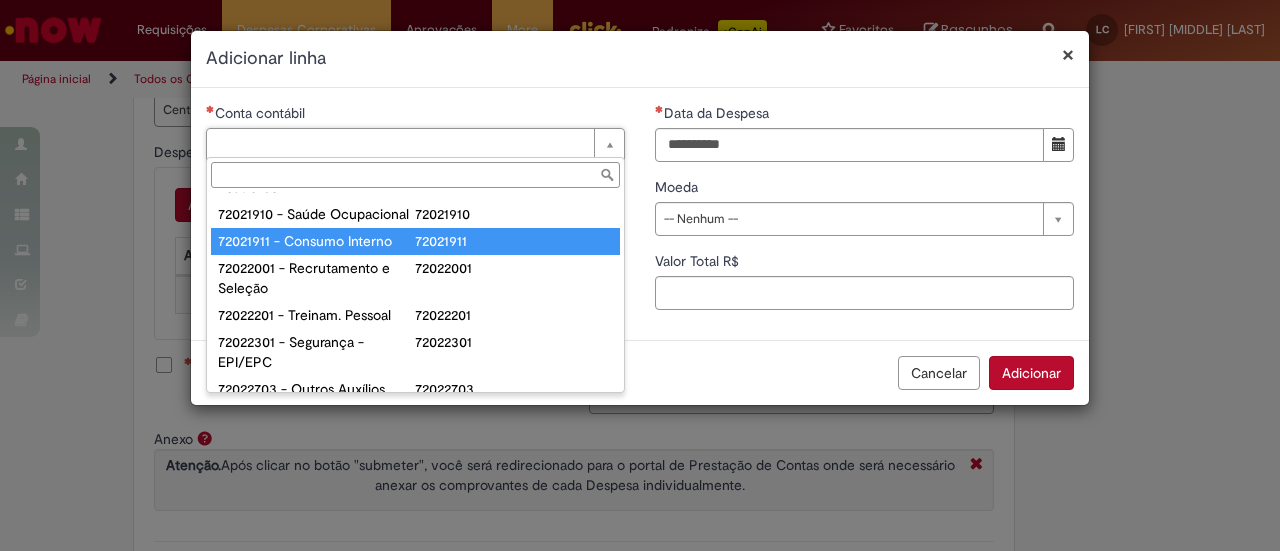 scroll, scrollTop: 0, scrollLeft: 0, axis: both 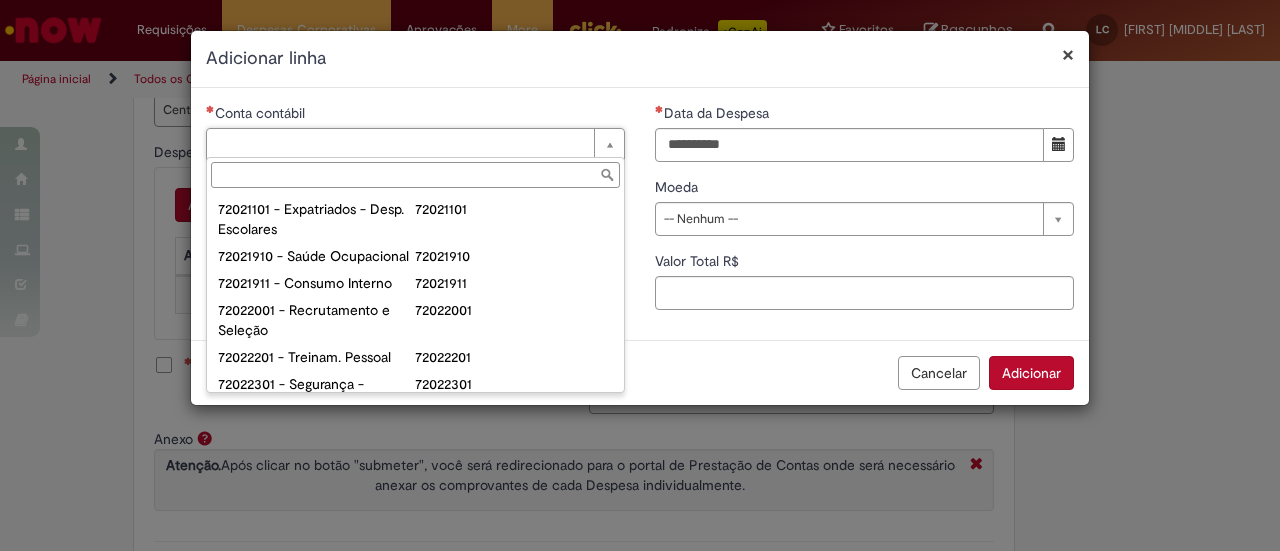 type 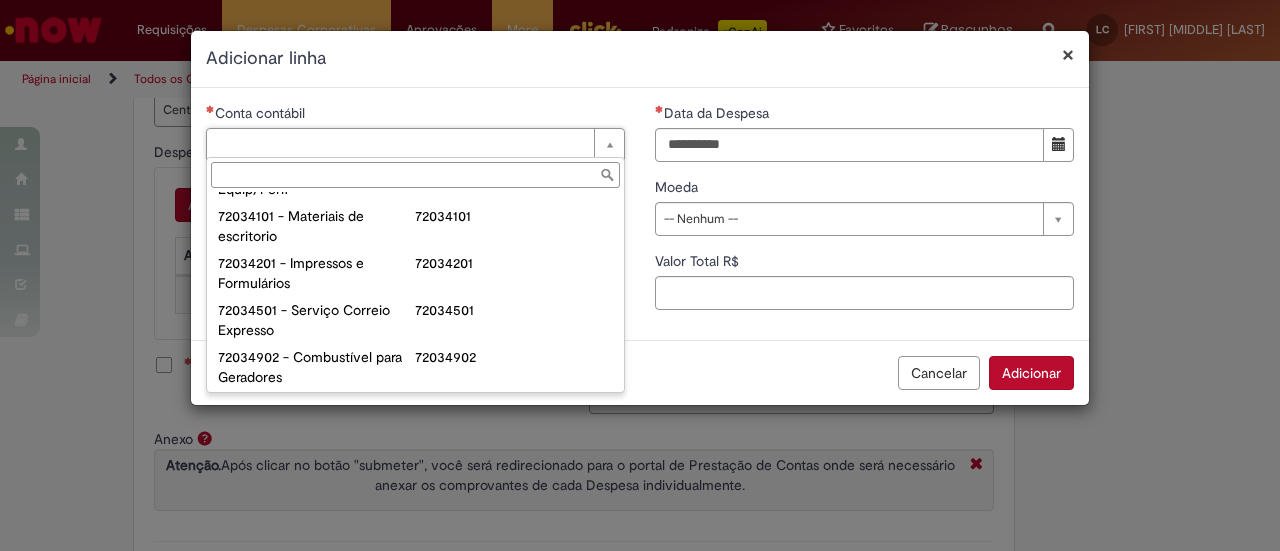 scroll, scrollTop: 452, scrollLeft: 0, axis: vertical 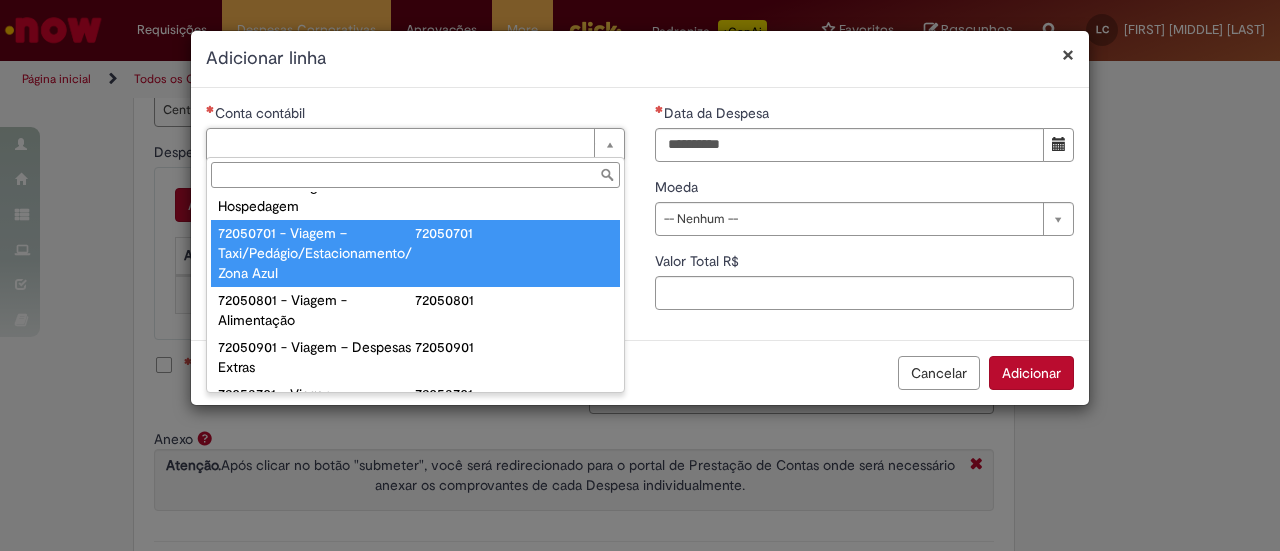 type on "**********" 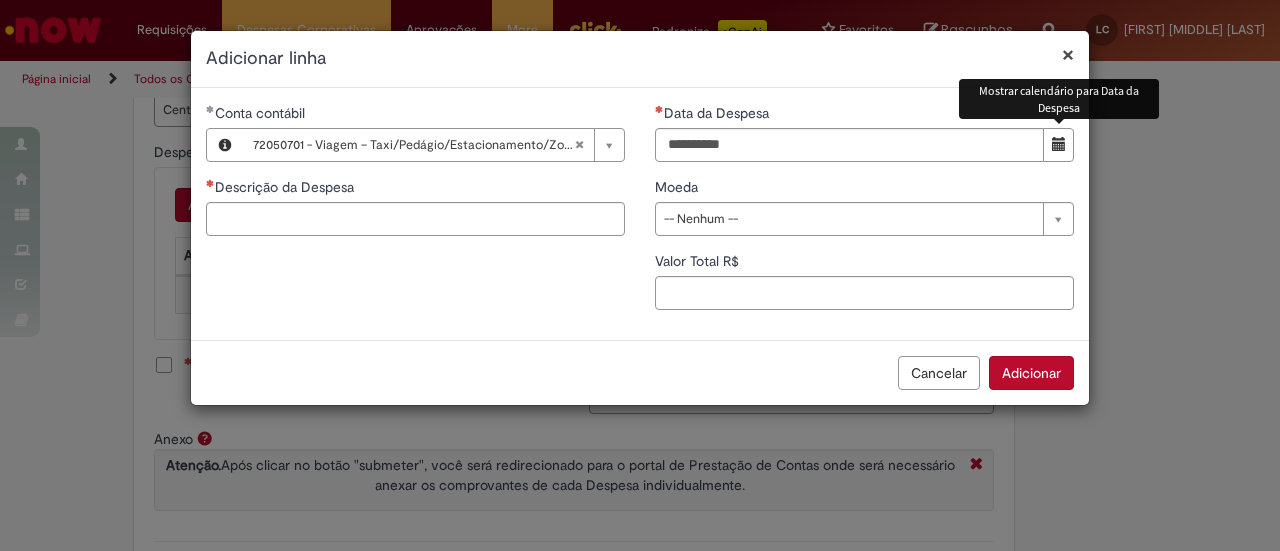 click at bounding box center (1059, 144) 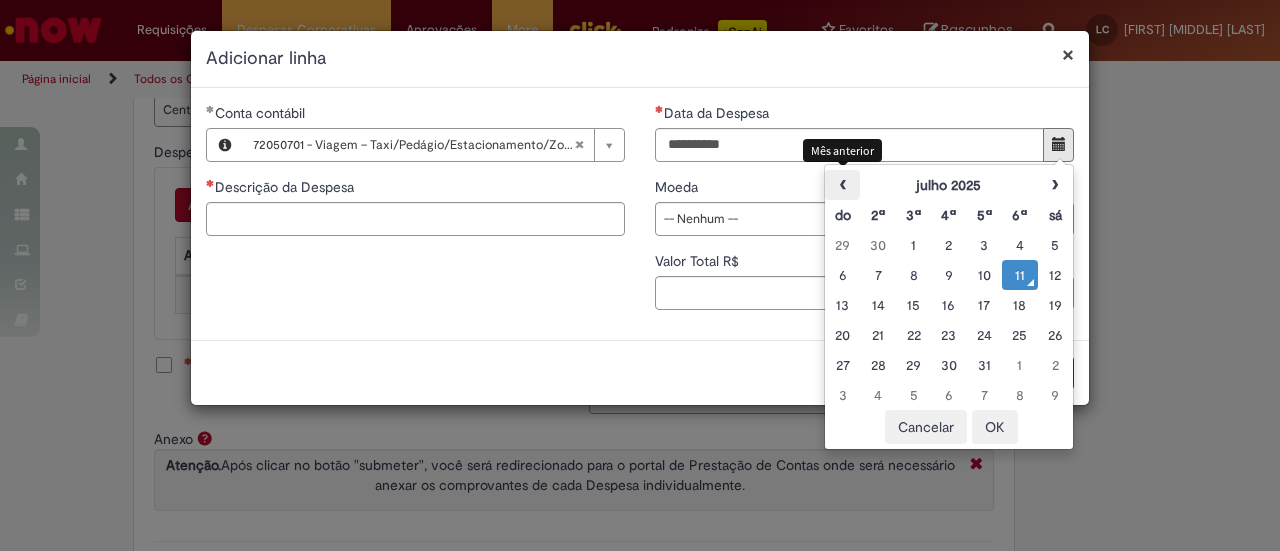 click on "‹" at bounding box center (842, 185) 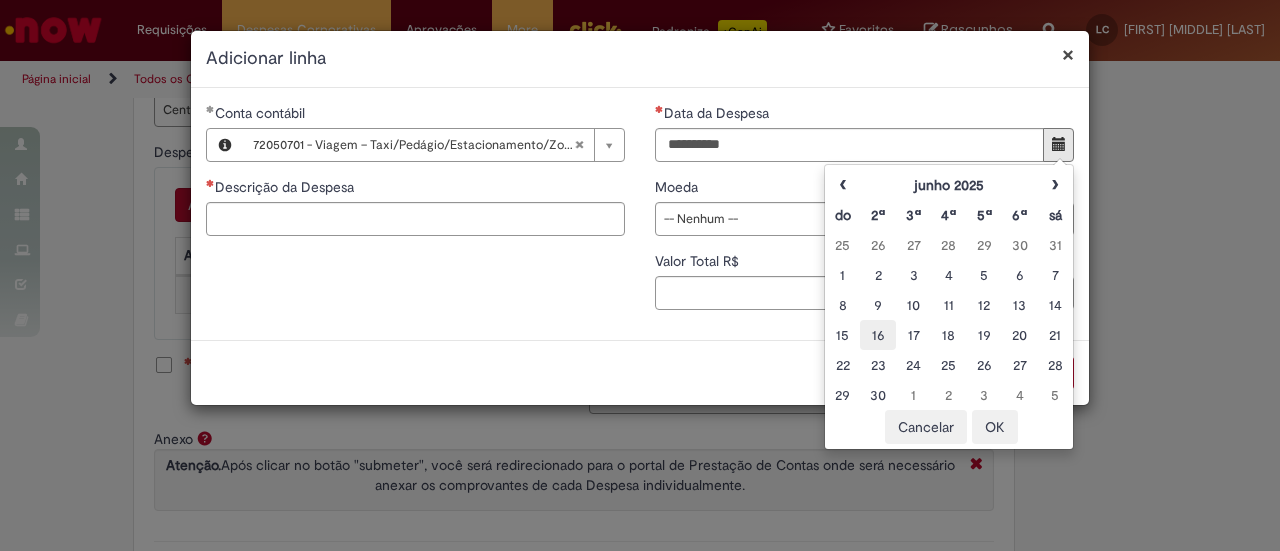 click on "16" at bounding box center [877, 335] 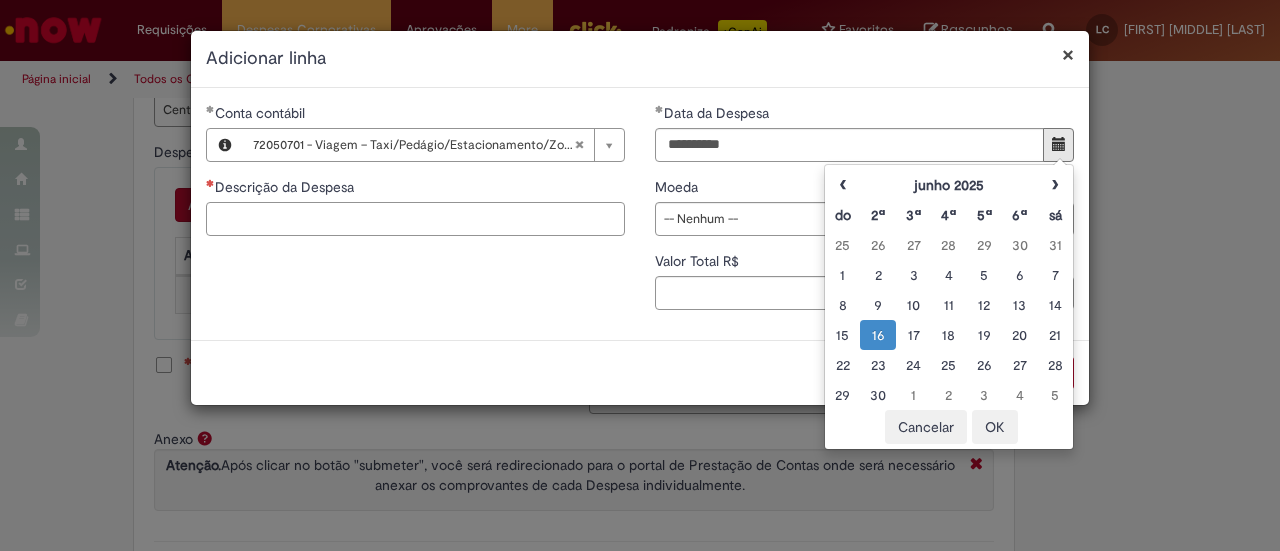 click on "Descrição da Despesa" at bounding box center (415, 219) 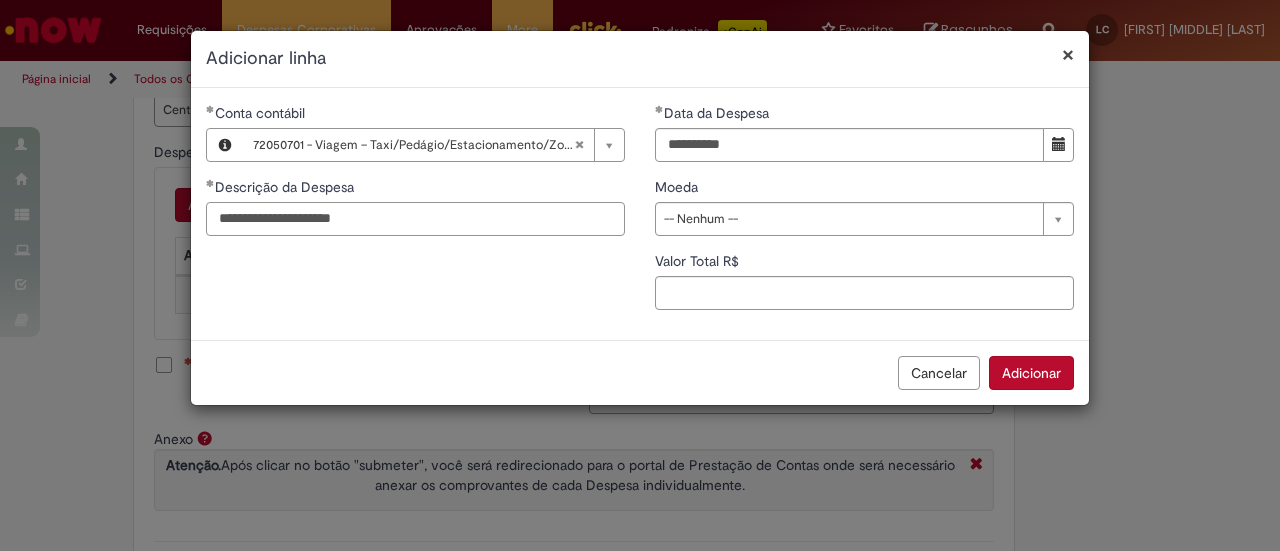 type on "**********" 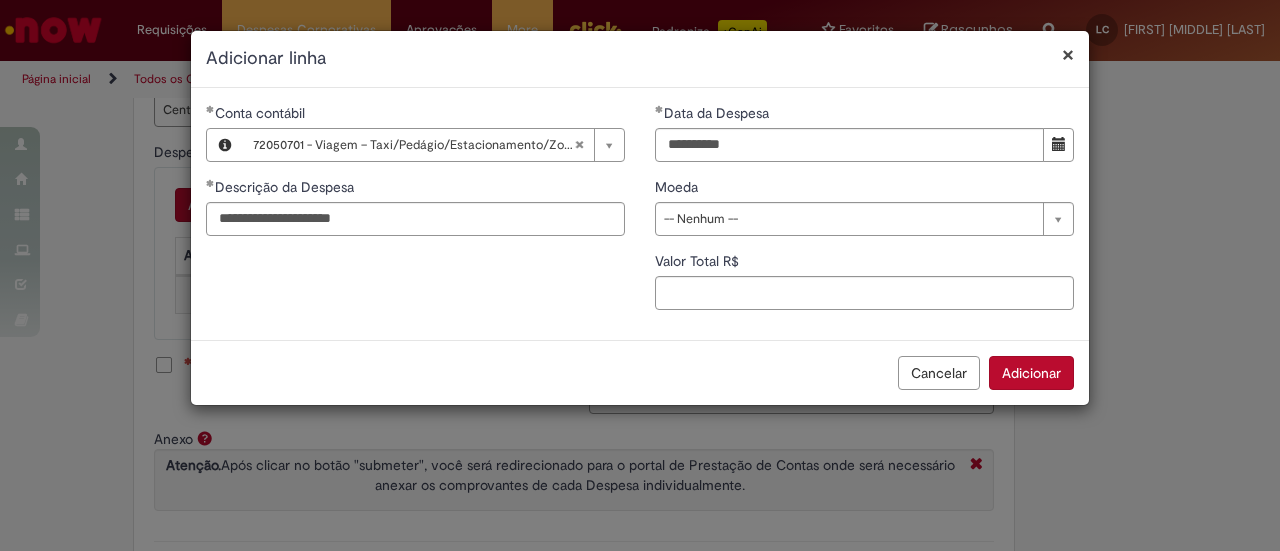 click on "**********" at bounding box center (864, 214) 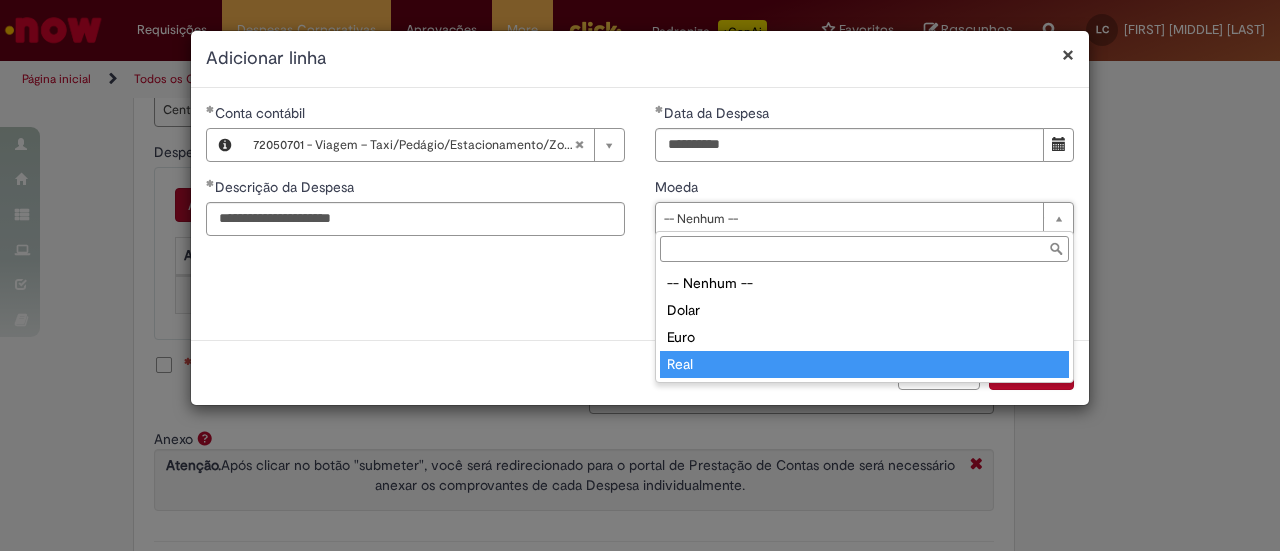 type on "****" 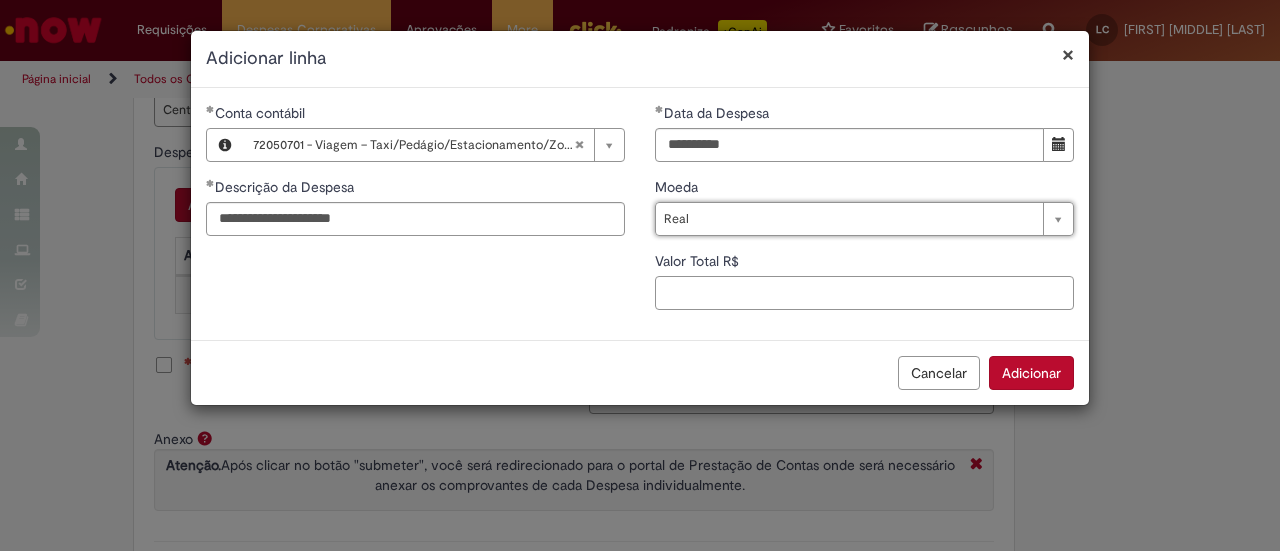 click on "Valor Total R$" at bounding box center (864, 293) 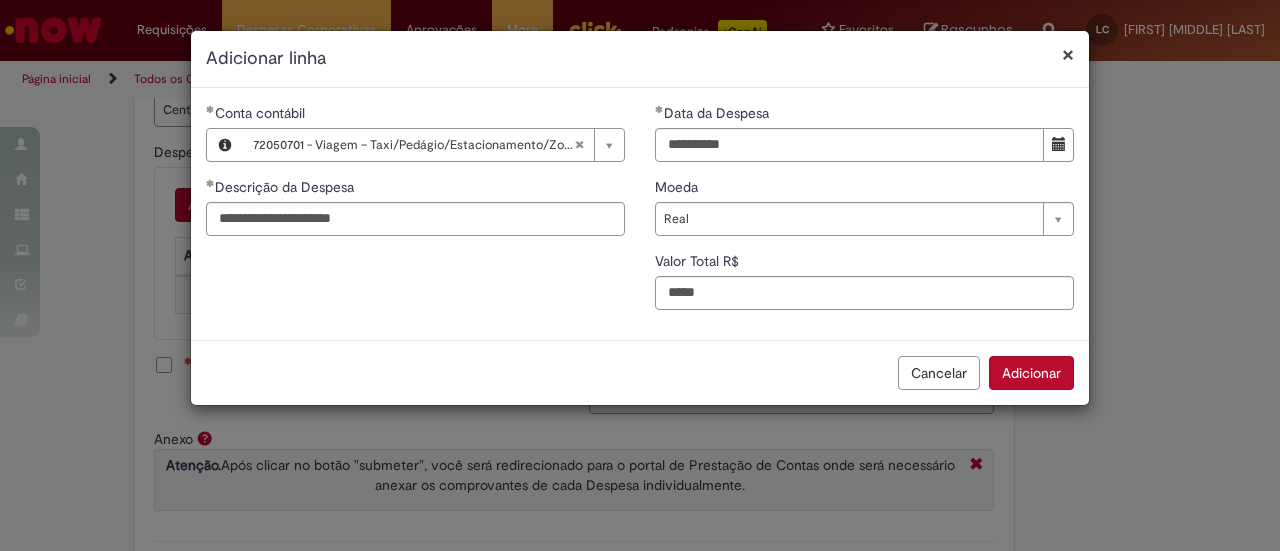 type on "*****" 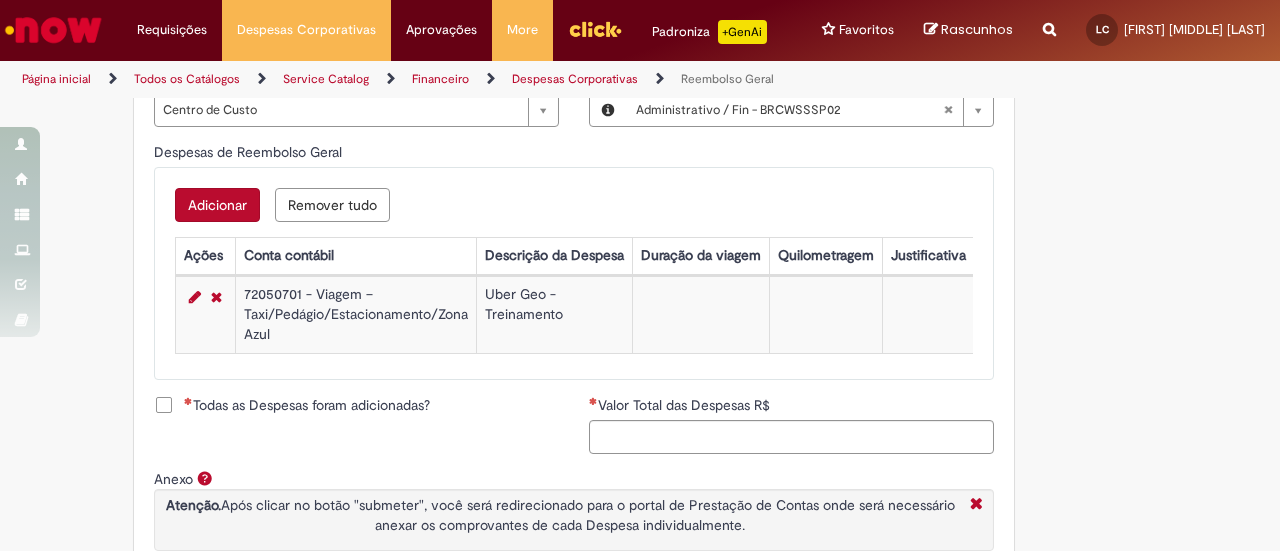click on "Adicionar" at bounding box center [217, 205] 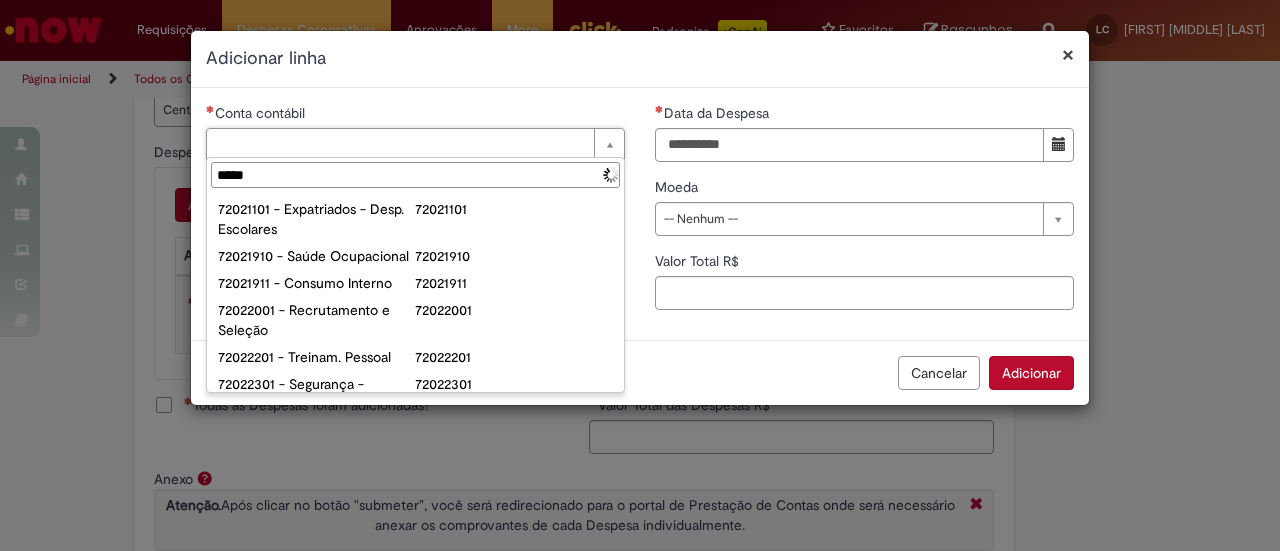 type on "******" 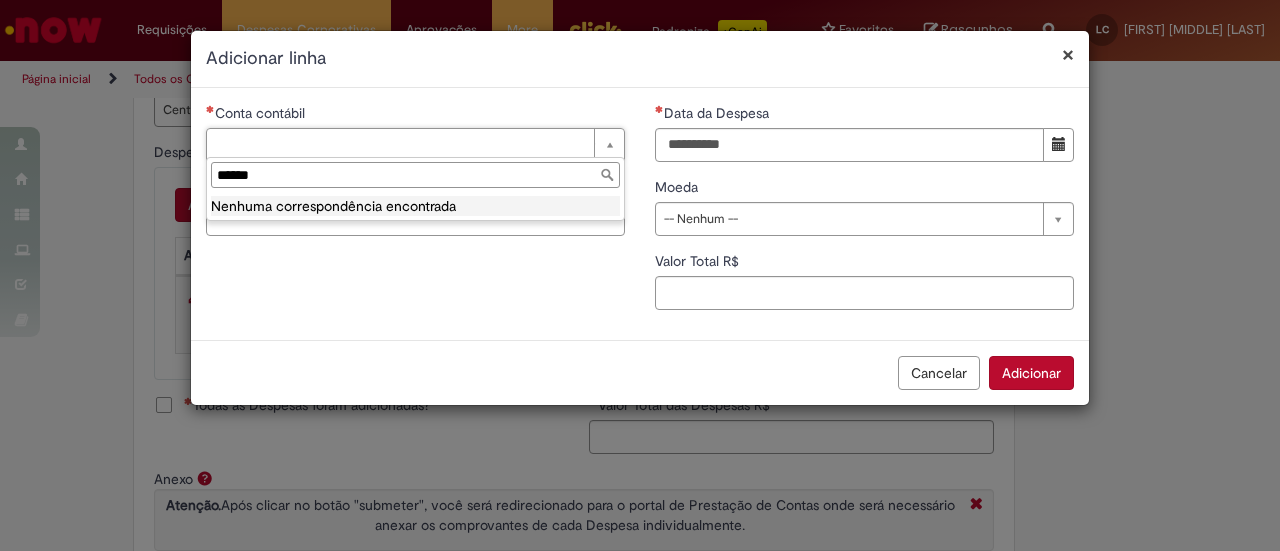 click on "******" at bounding box center (415, 175) 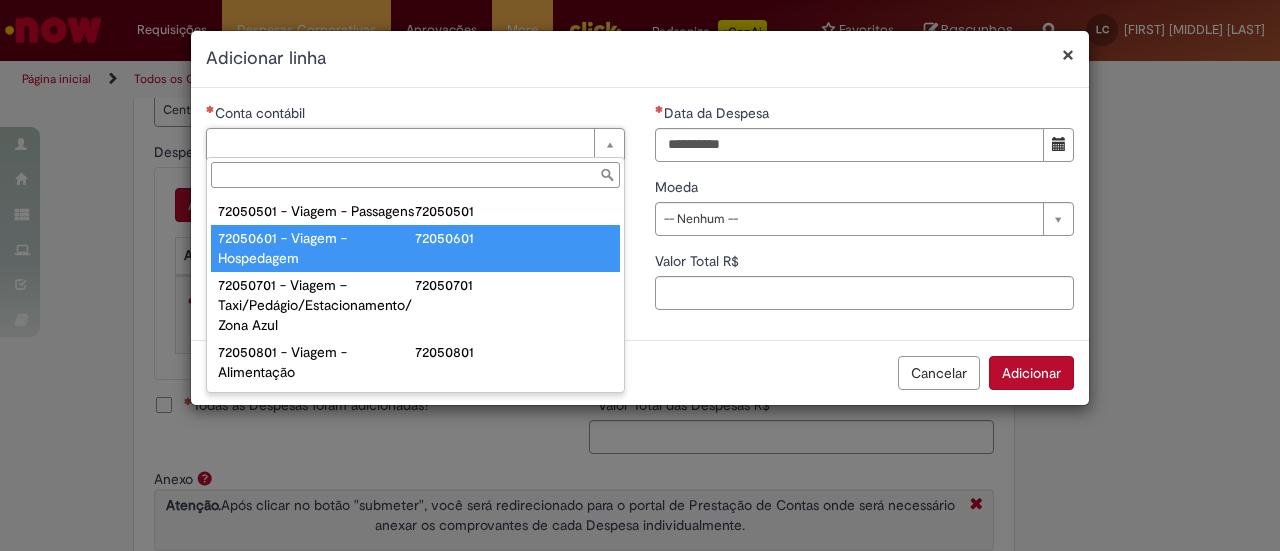 scroll, scrollTop: 1103, scrollLeft: 0, axis: vertical 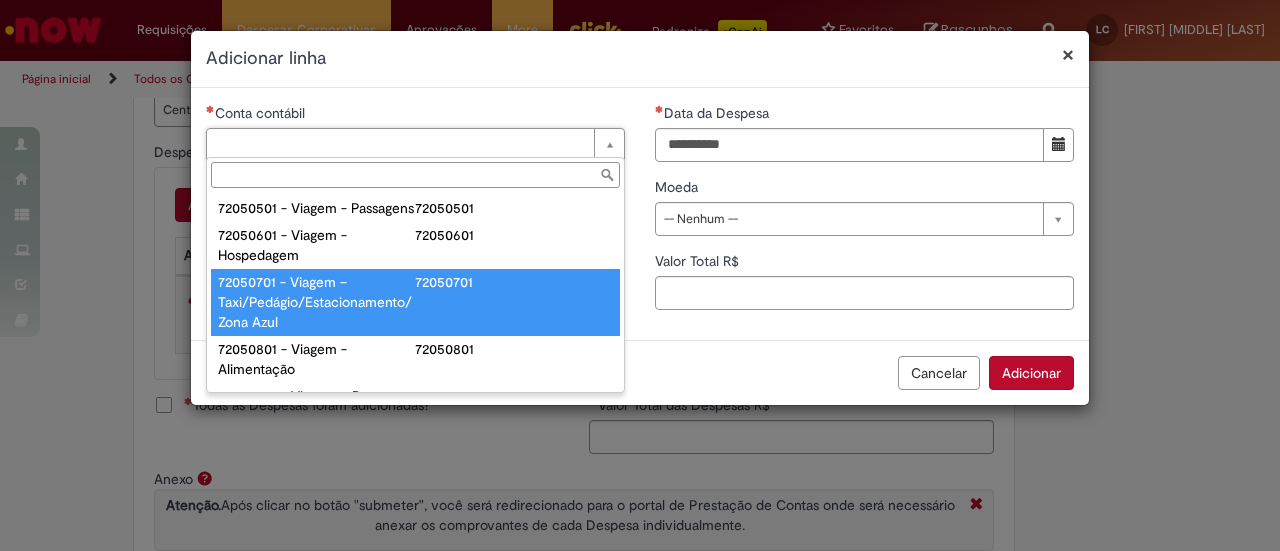 type on "**********" 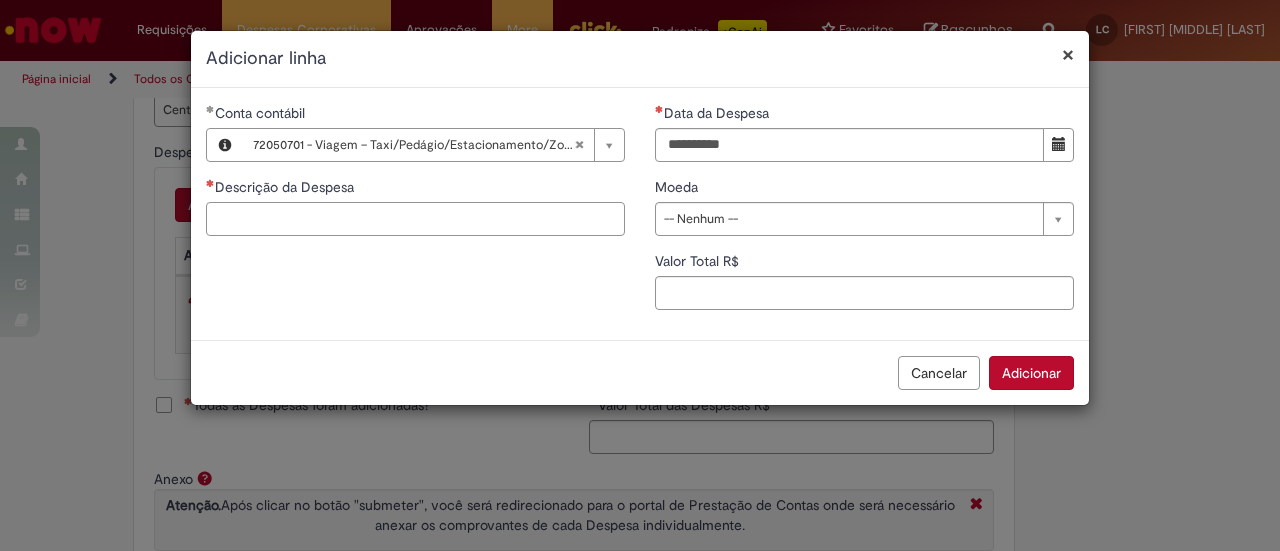 click on "Descrição da Despesa" at bounding box center (415, 219) 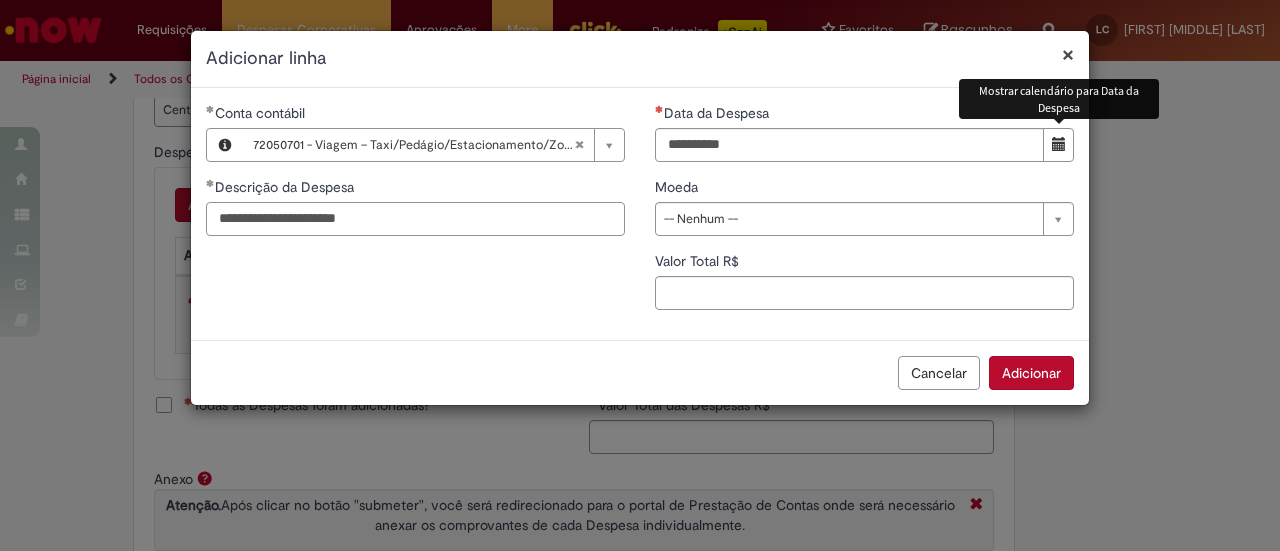 type on "**********" 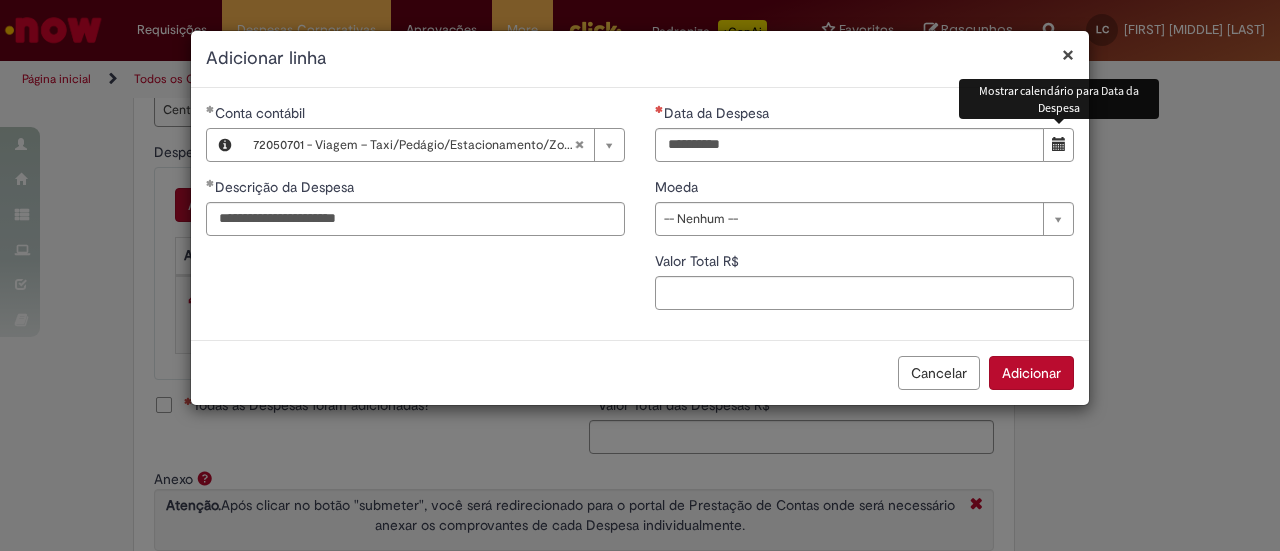 click at bounding box center [1059, 144] 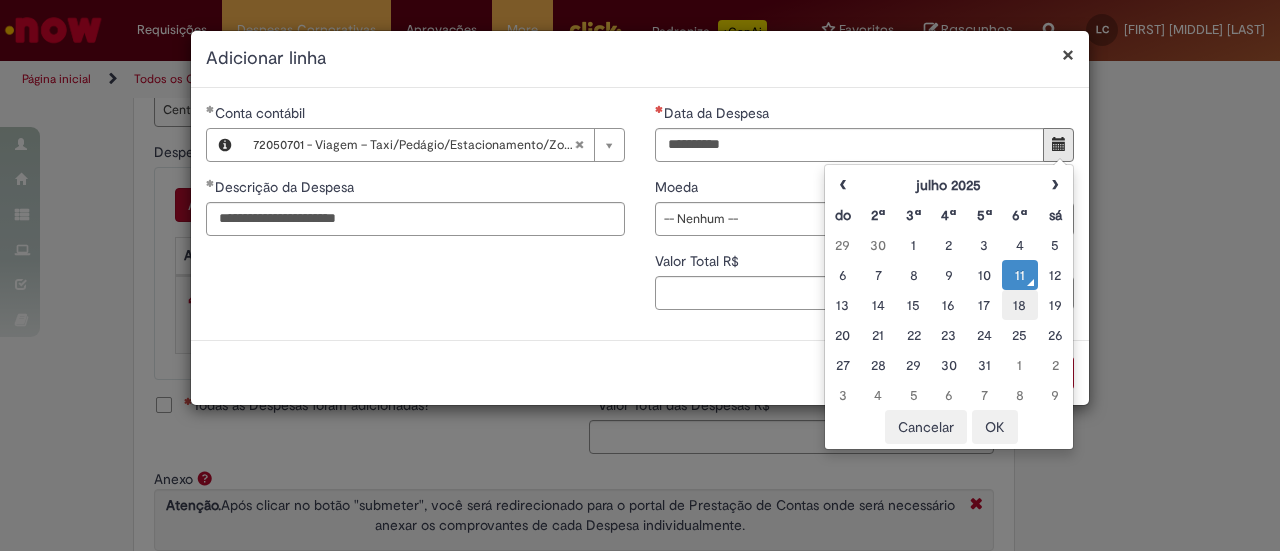 click on "18" at bounding box center [1019, 305] 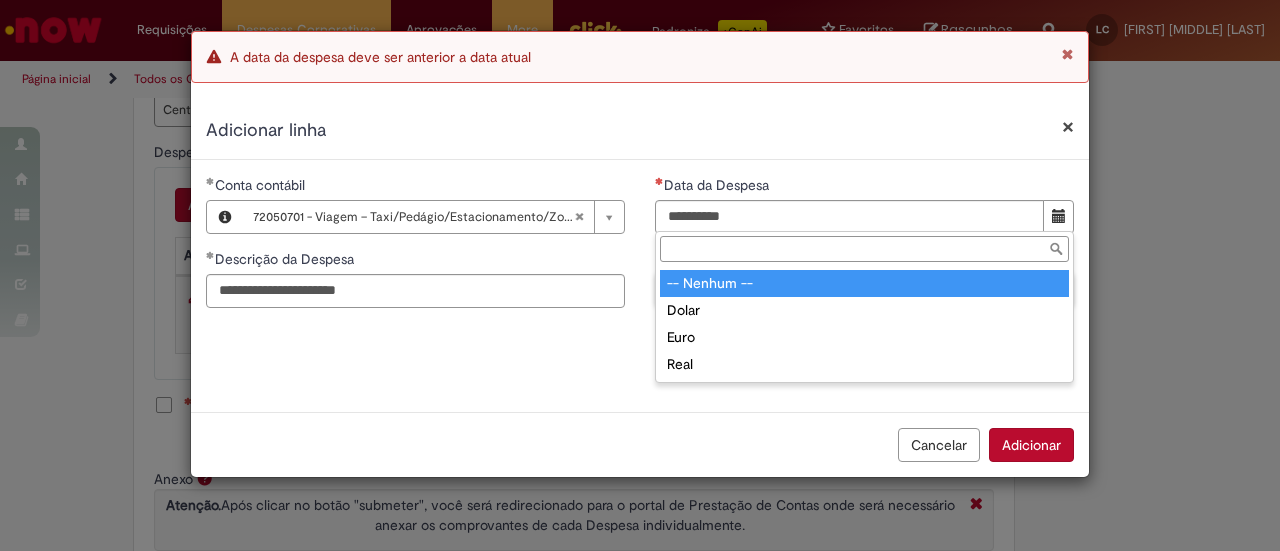 type 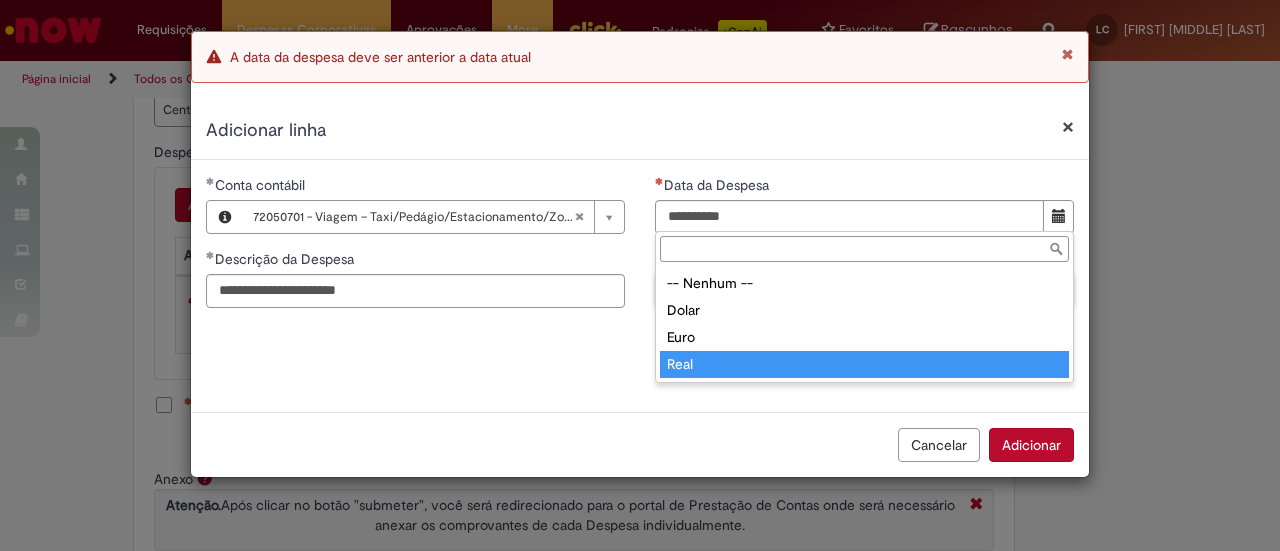 type on "****" 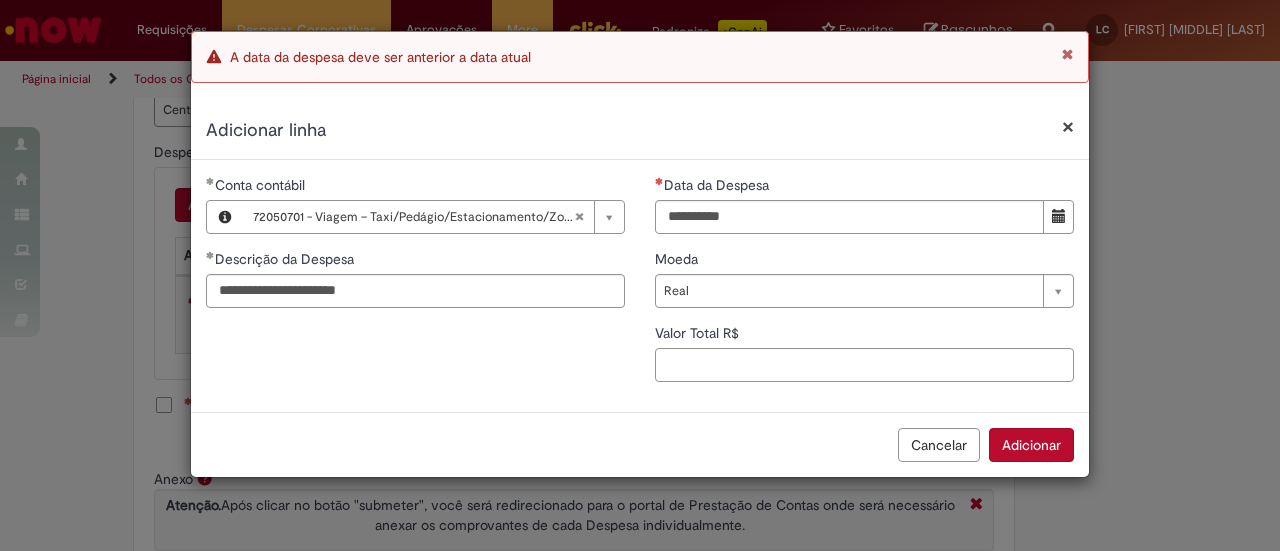 click on "Valor Total R$" at bounding box center [864, 365] 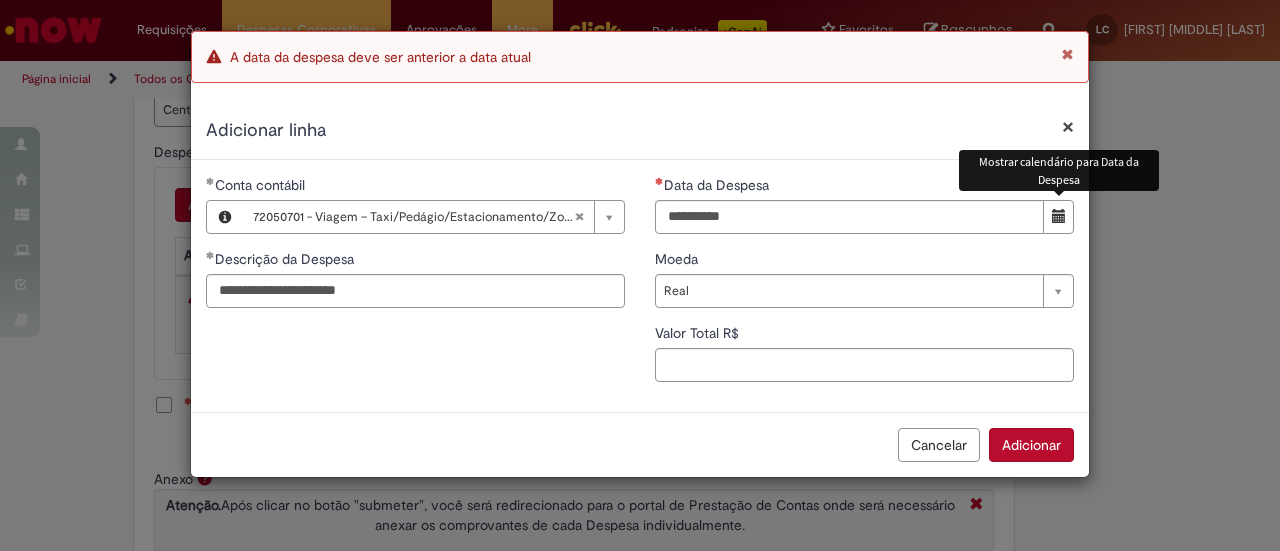 click at bounding box center [1058, 217] 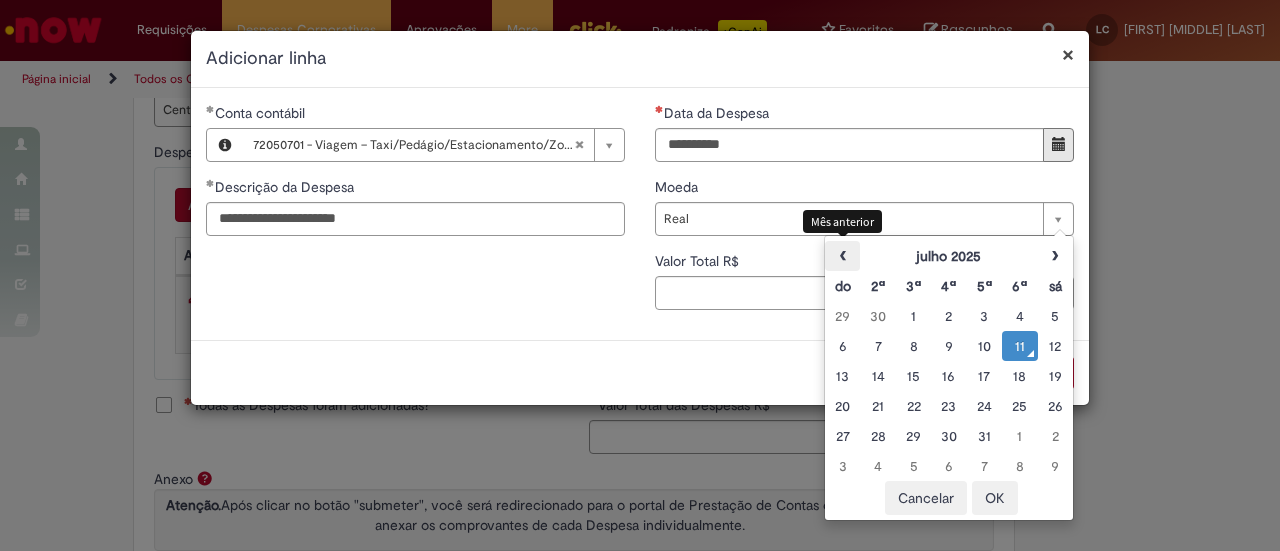 click on "‹" at bounding box center (842, 256) 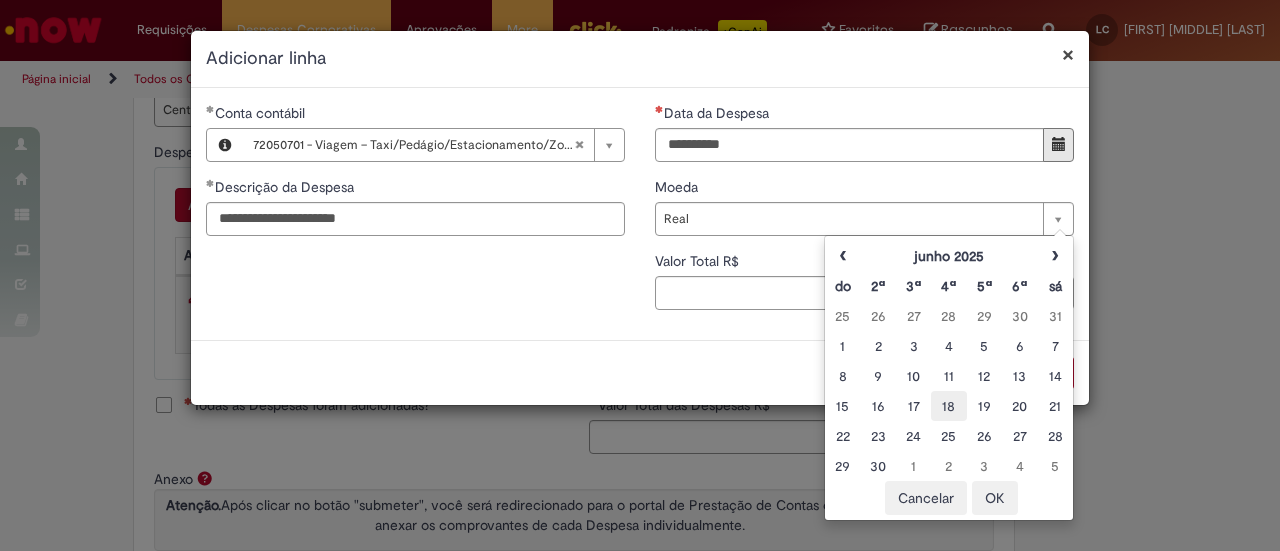 click on "18" at bounding box center (948, 406) 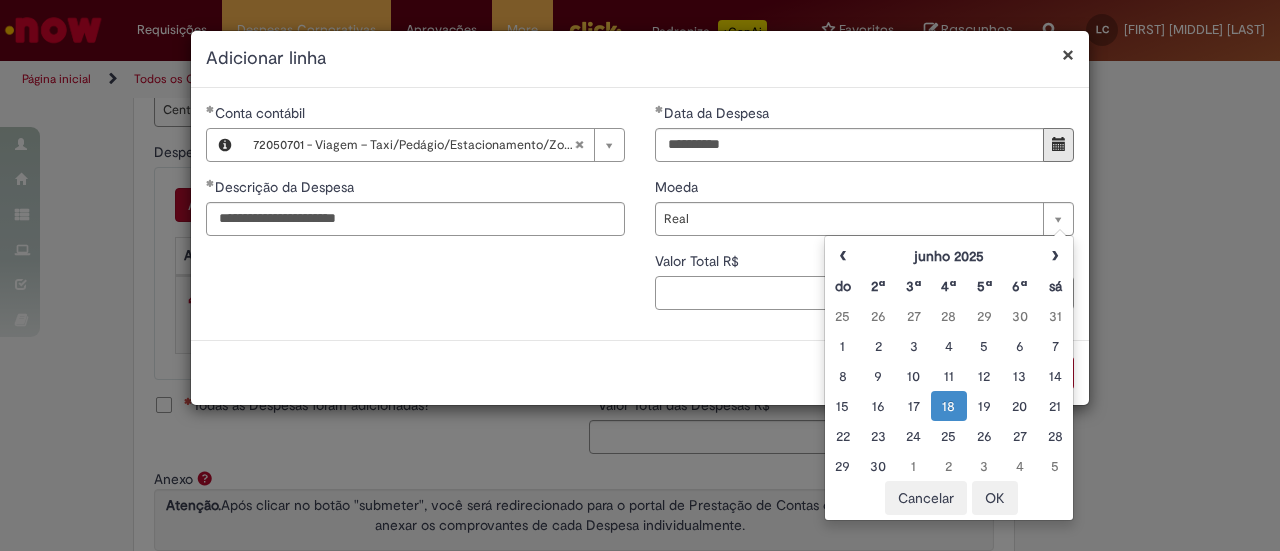 click on "Valor Total R$" at bounding box center [864, 293] 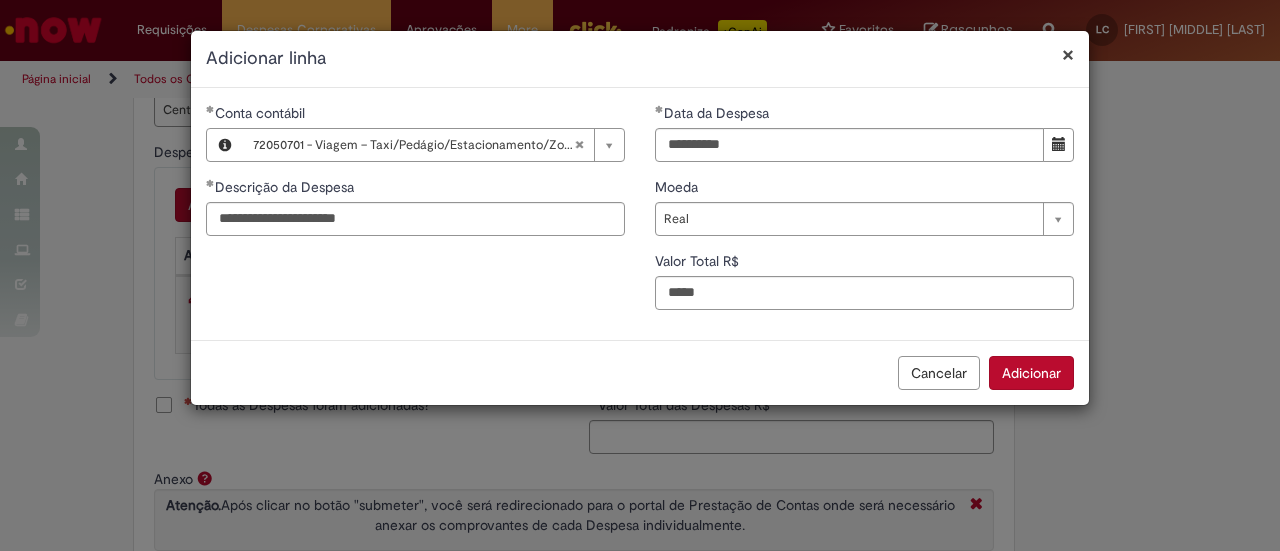 type on "*****" 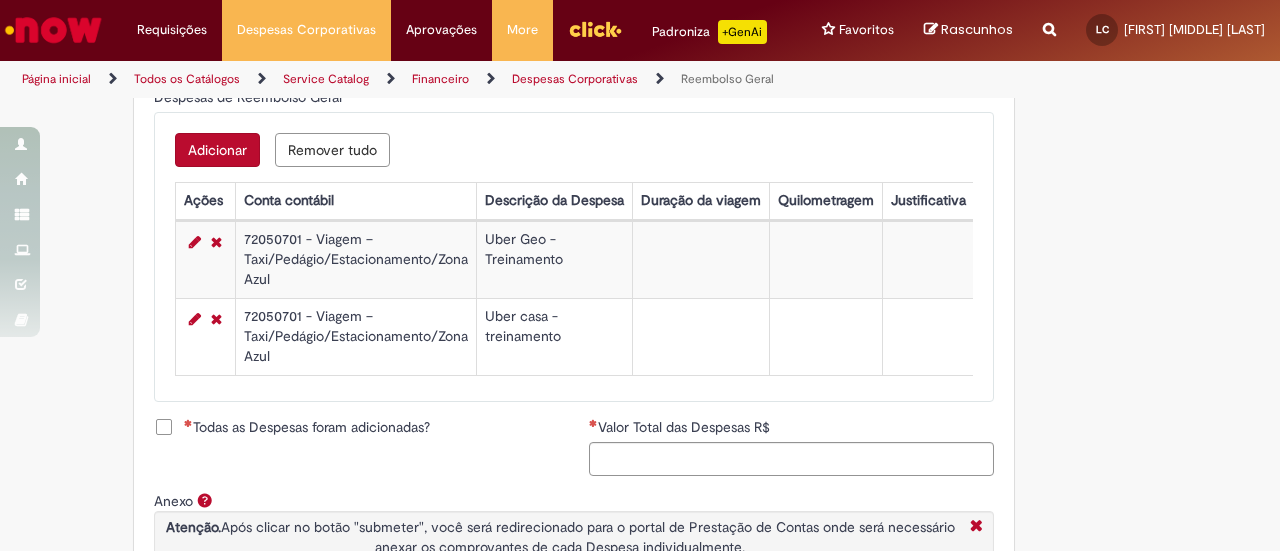 scroll, scrollTop: 900, scrollLeft: 0, axis: vertical 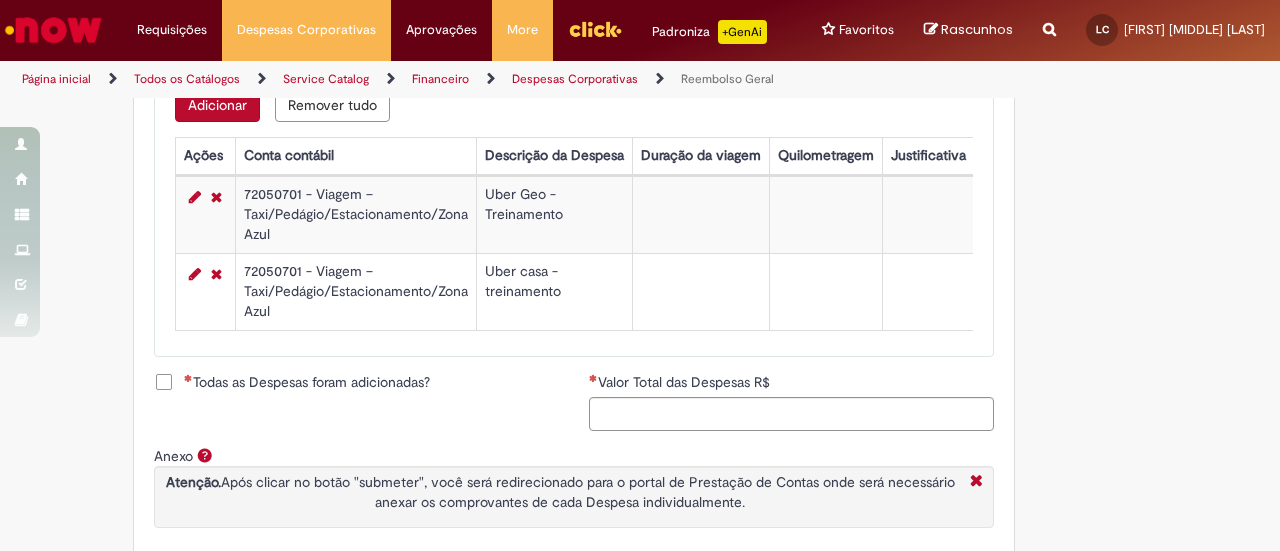 click on "Todas as Despesas foram adicionadas?" at bounding box center [307, 382] 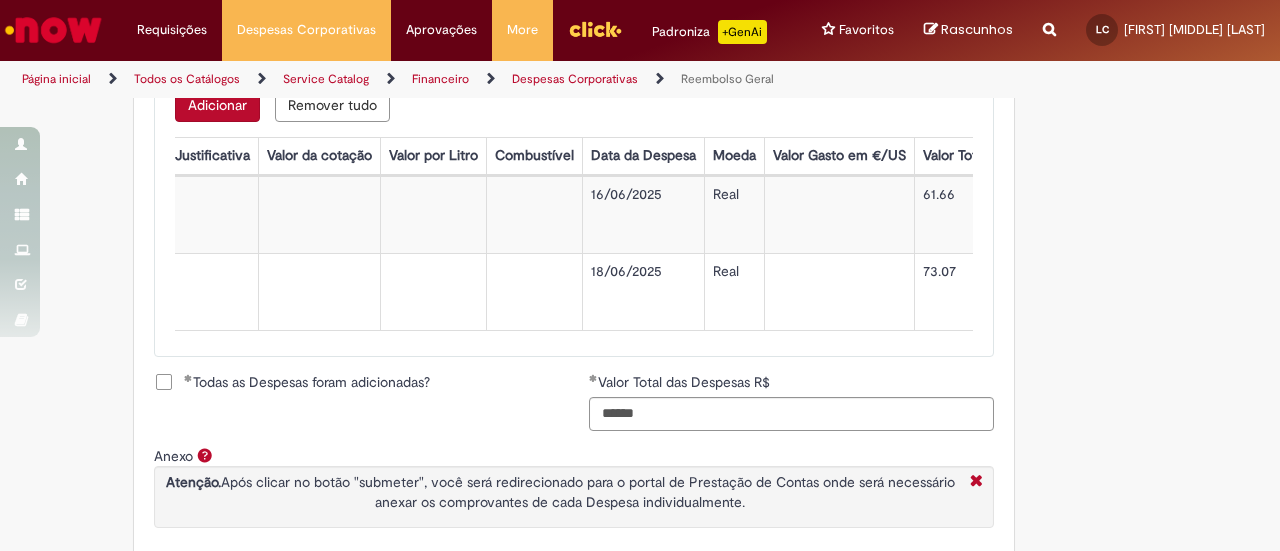 scroll, scrollTop: 0, scrollLeft: 859, axis: horizontal 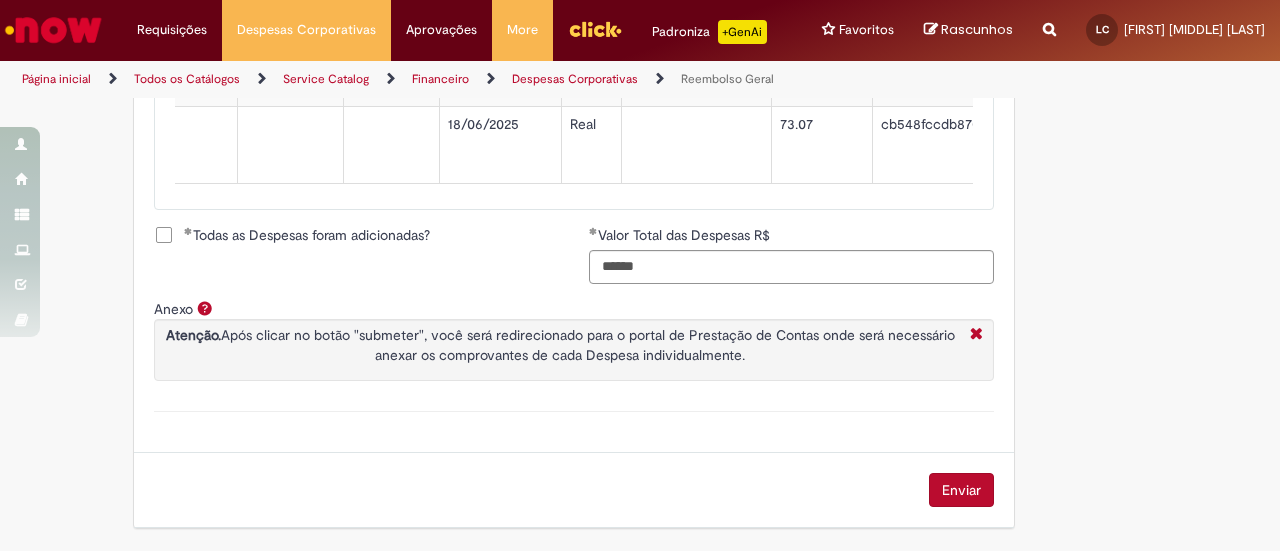 click on "Enviar" at bounding box center (961, 490) 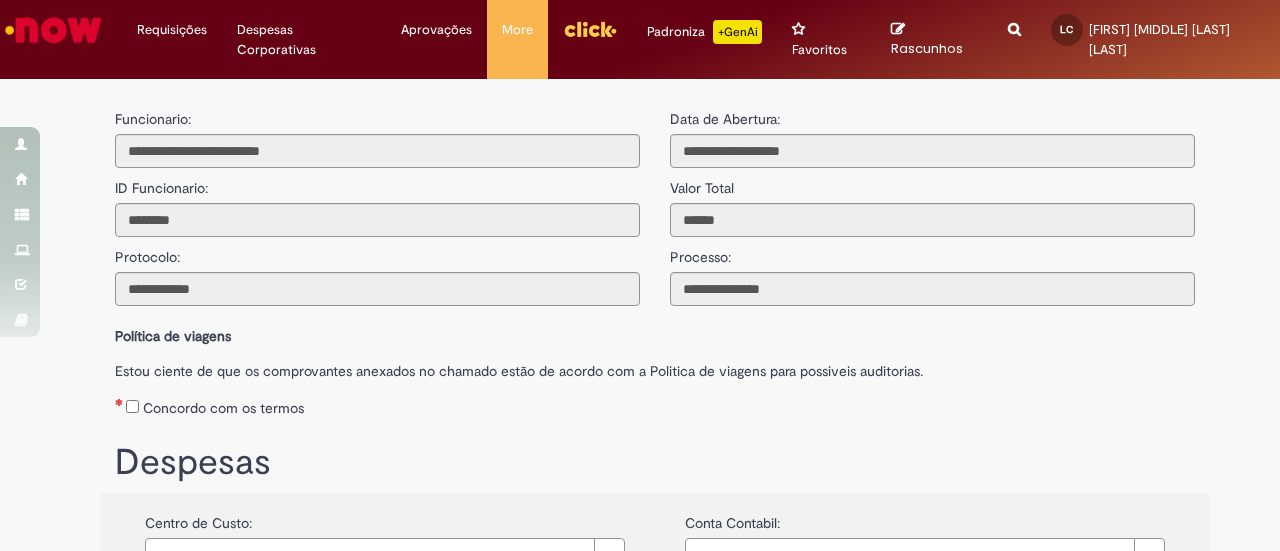 scroll, scrollTop: 0, scrollLeft: 0, axis: both 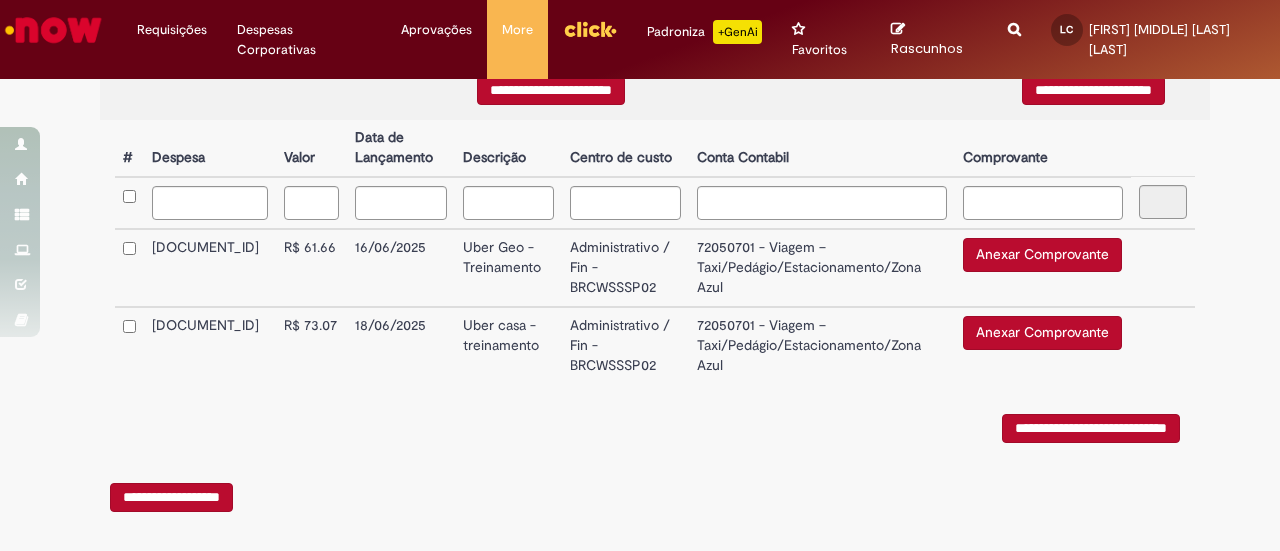 click on "Anexar Comprovante" at bounding box center [1042, 255] 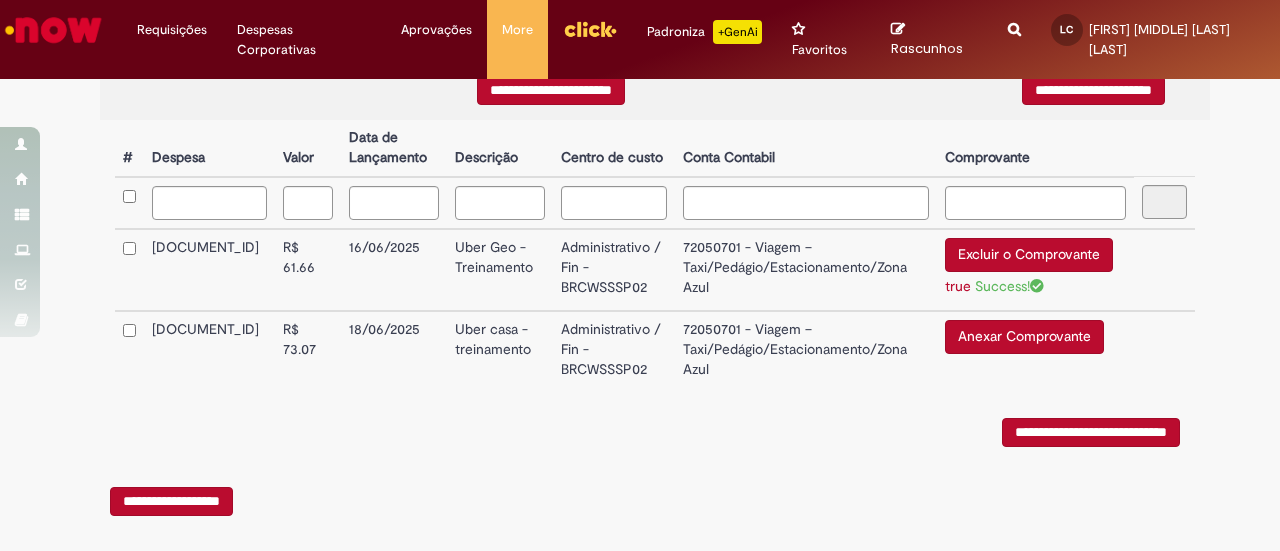 click on "Anexar Comprovante" at bounding box center [1024, 337] 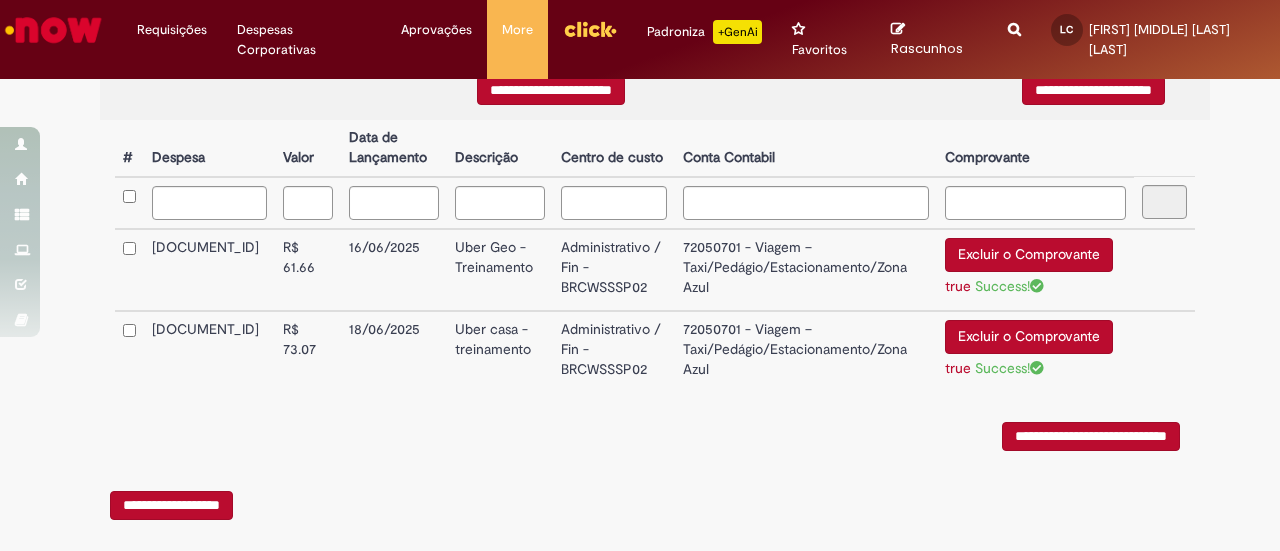 click on "**********" at bounding box center (1091, 436) 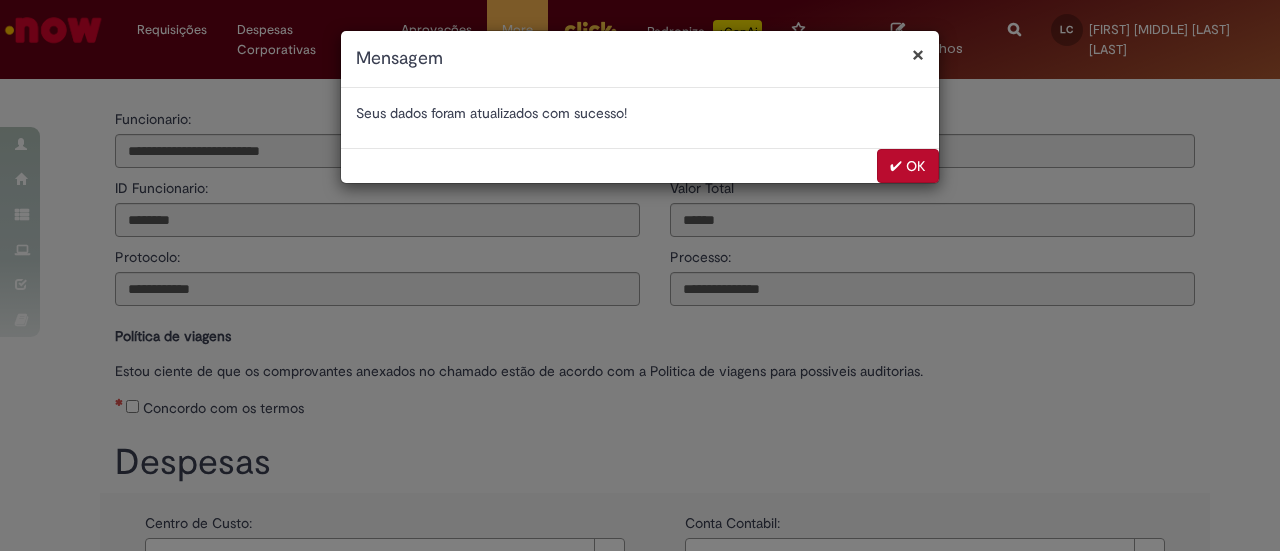 click on "✔ OK" at bounding box center (908, 166) 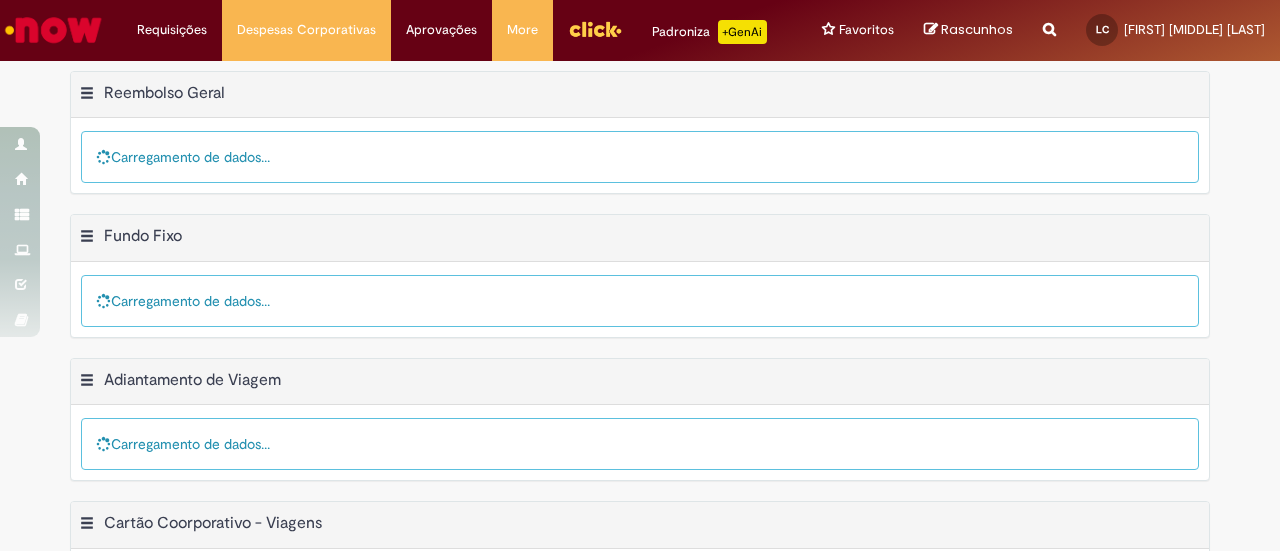 scroll, scrollTop: 0, scrollLeft: 0, axis: both 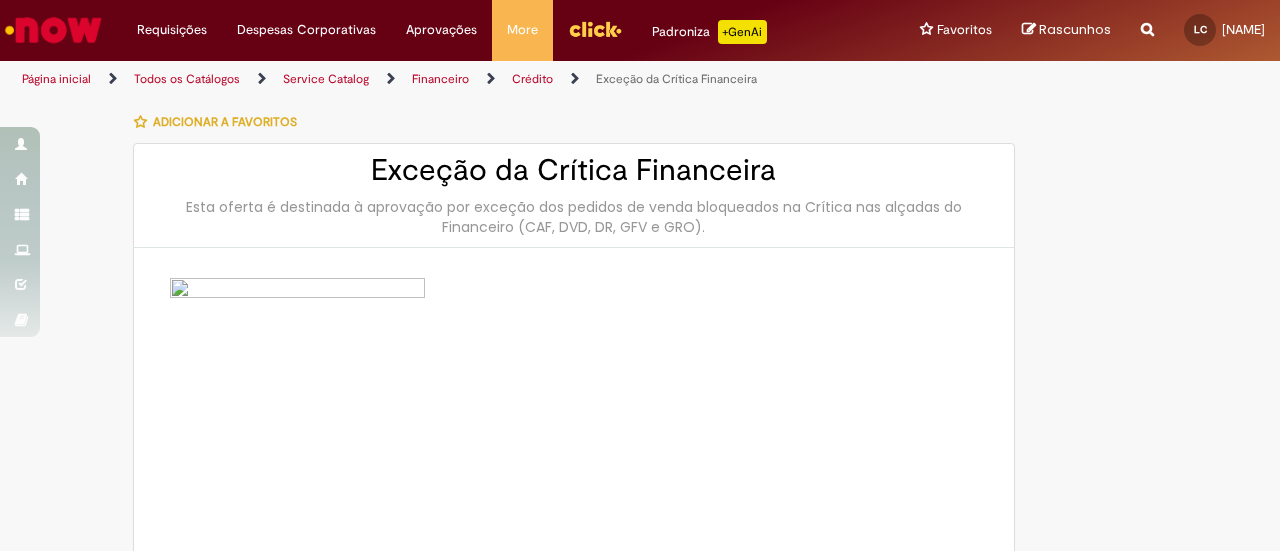 type on "********" 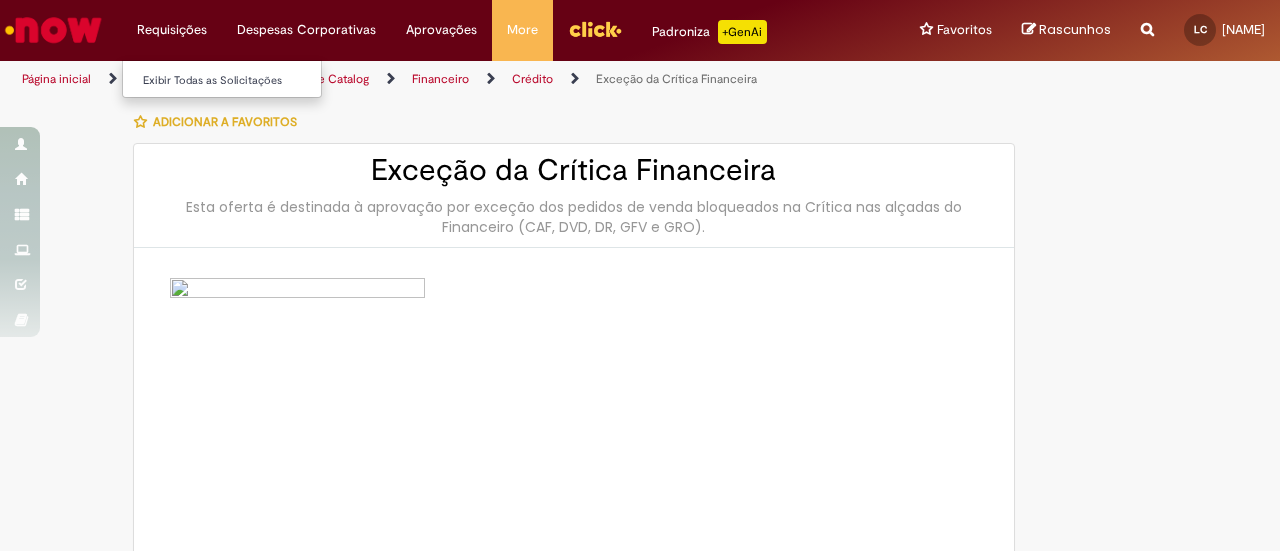 click on "Requisições
Exibir Todas as Solicitações" at bounding box center [172, 30] 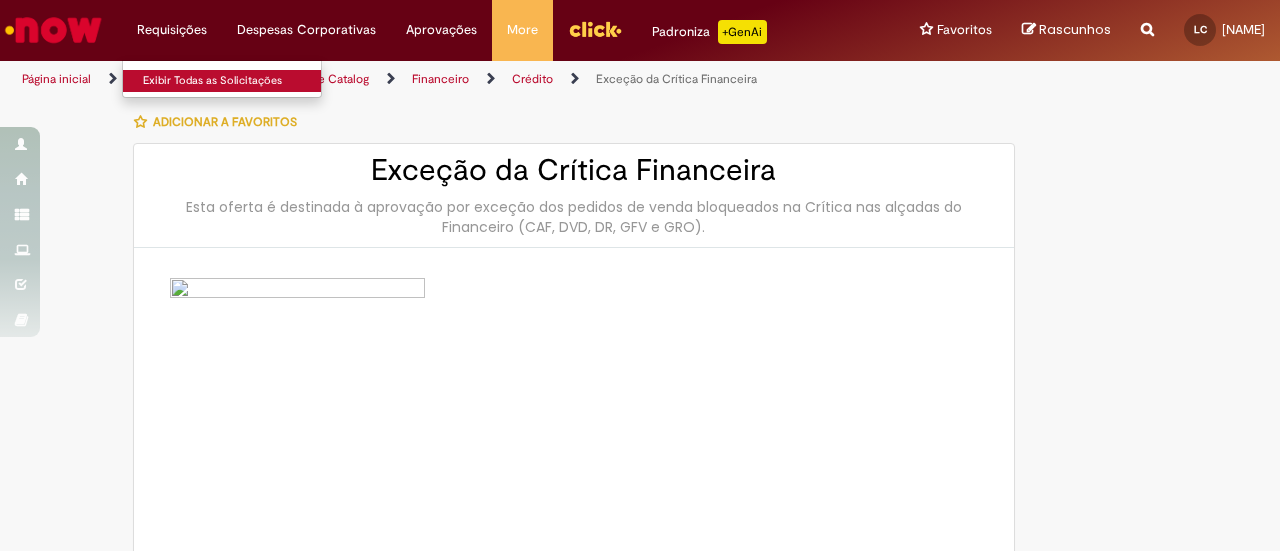 click on "Exibir Todas as Solicitações" at bounding box center [233, 81] 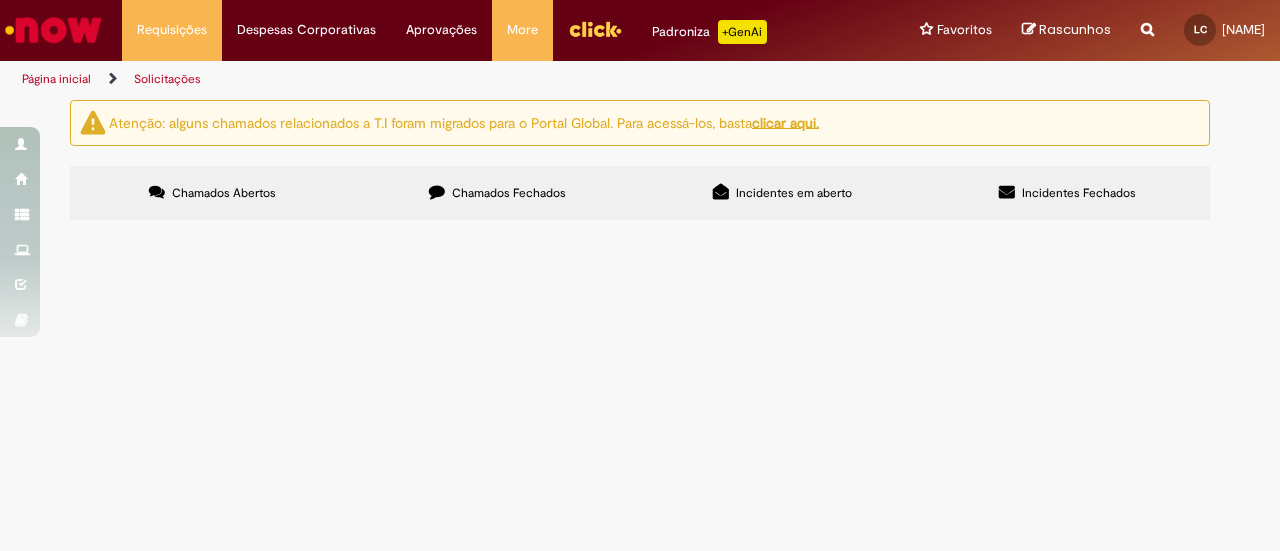click on "Chamados Fechados" at bounding box center [497, 193] 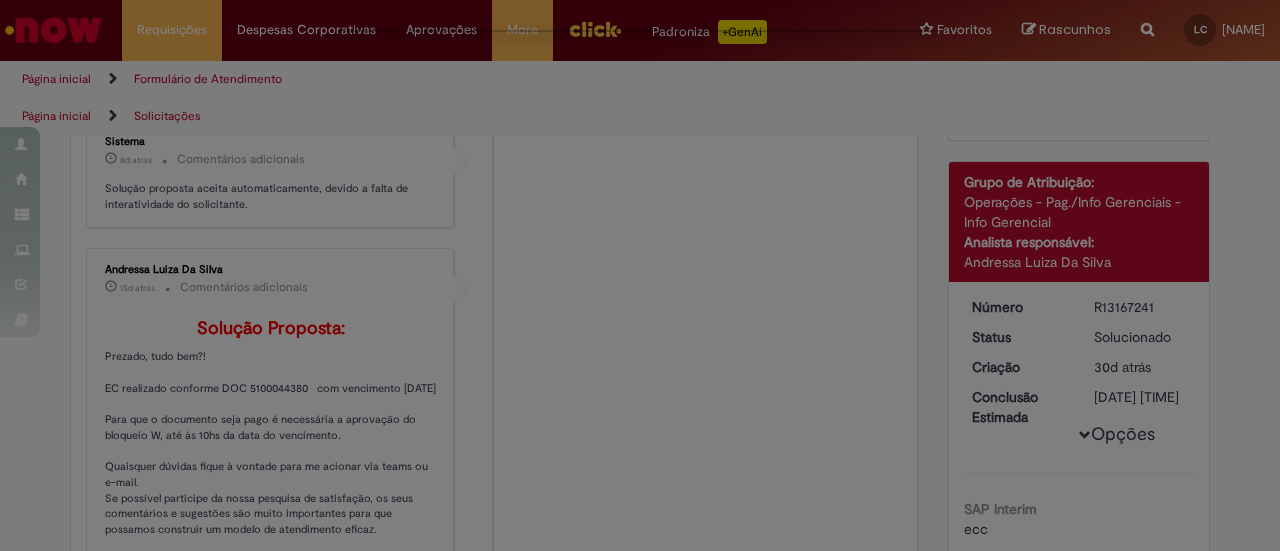 scroll, scrollTop: 0, scrollLeft: 0, axis: both 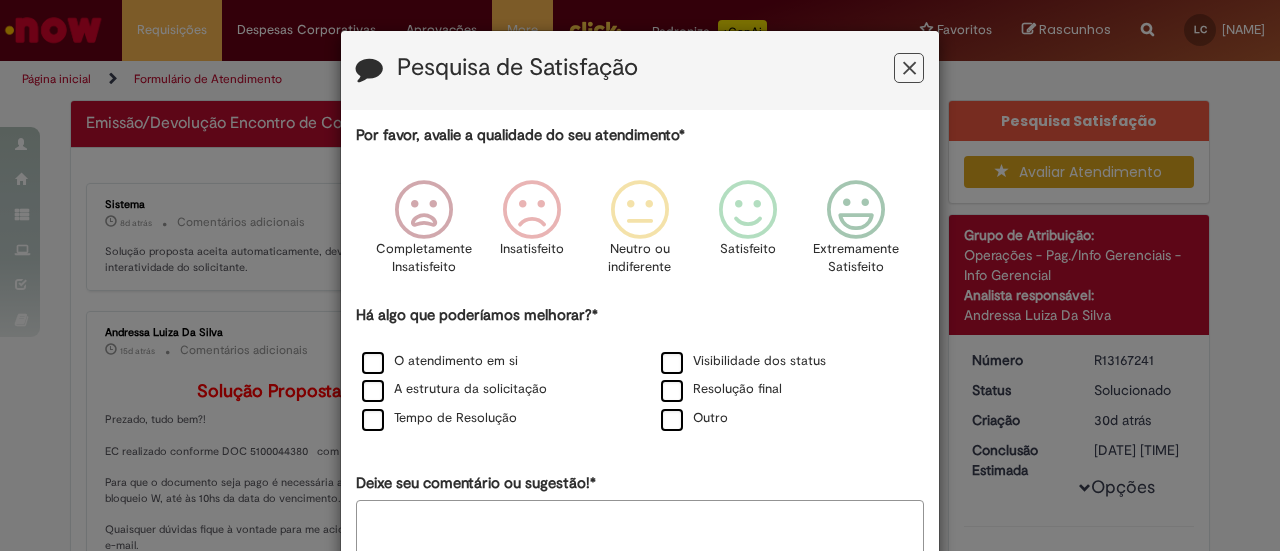 click at bounding box center (909, 68) 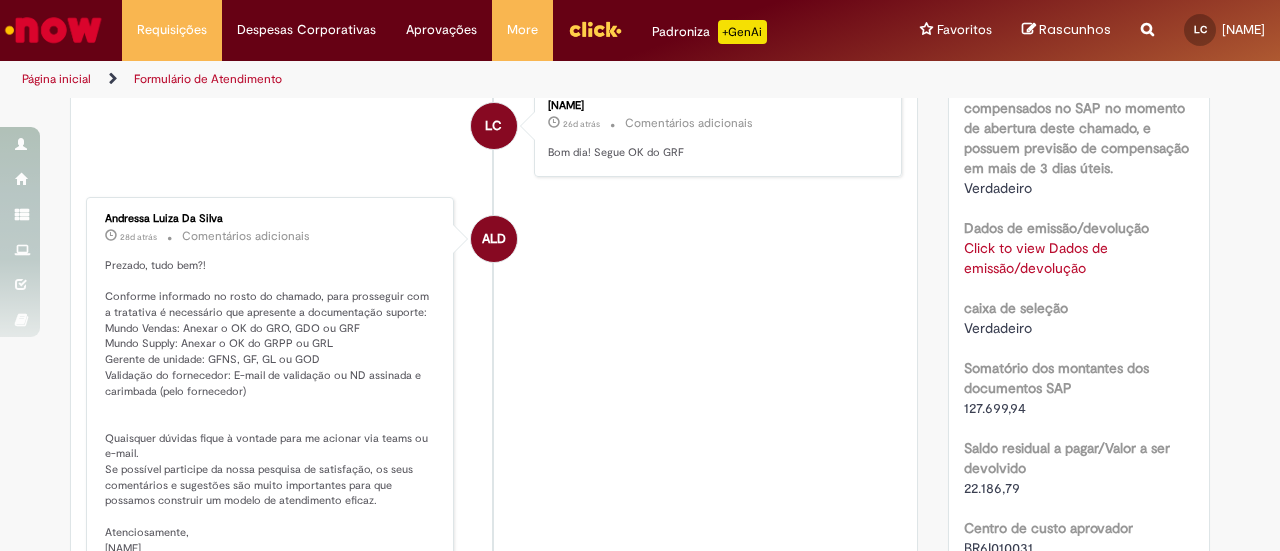 scroll, scrollTop: 1714, scrollLeft: 0, axis: vertical 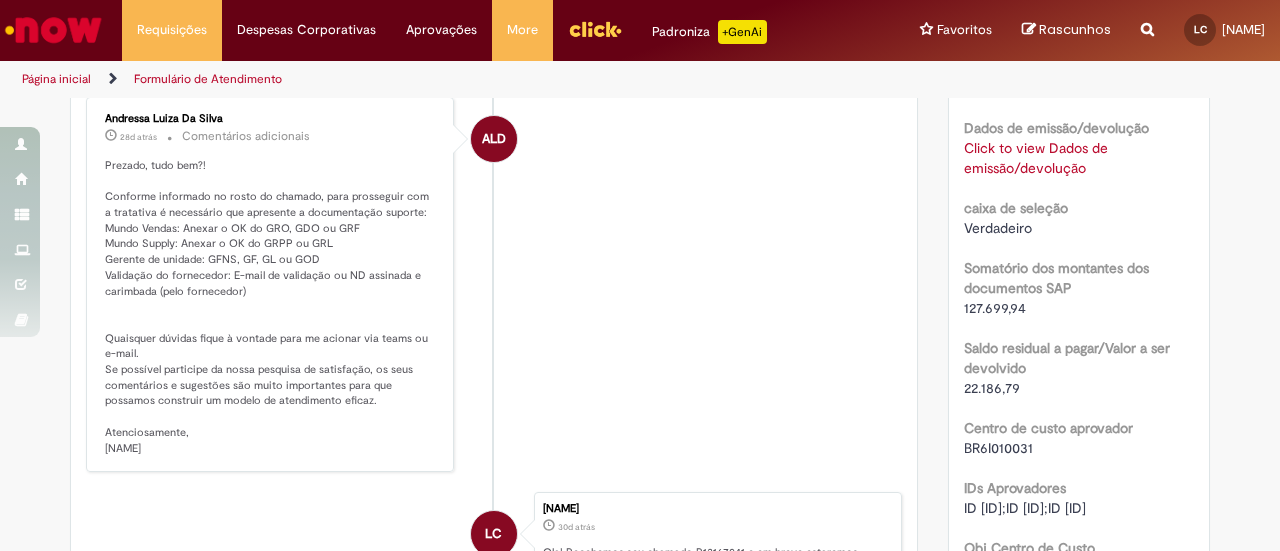 click on "Click to view Dados de emissão/devolução" at bounding box center (1036, 158) 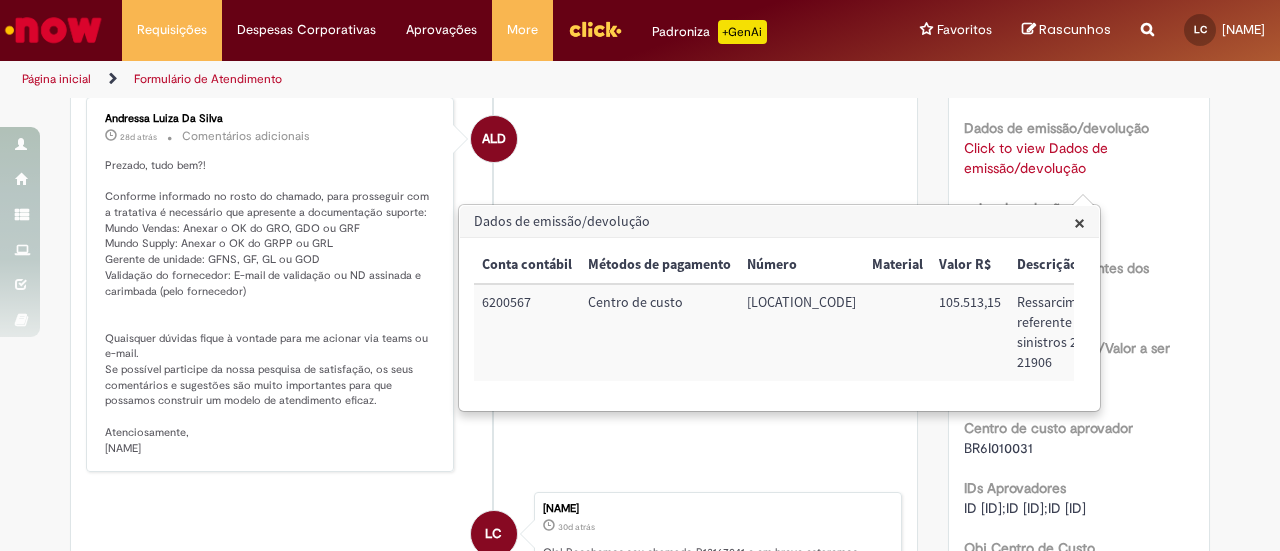 click on "Ressarcimento referente aos sinistros
21731
21906" at bounding box center (1061, 332) 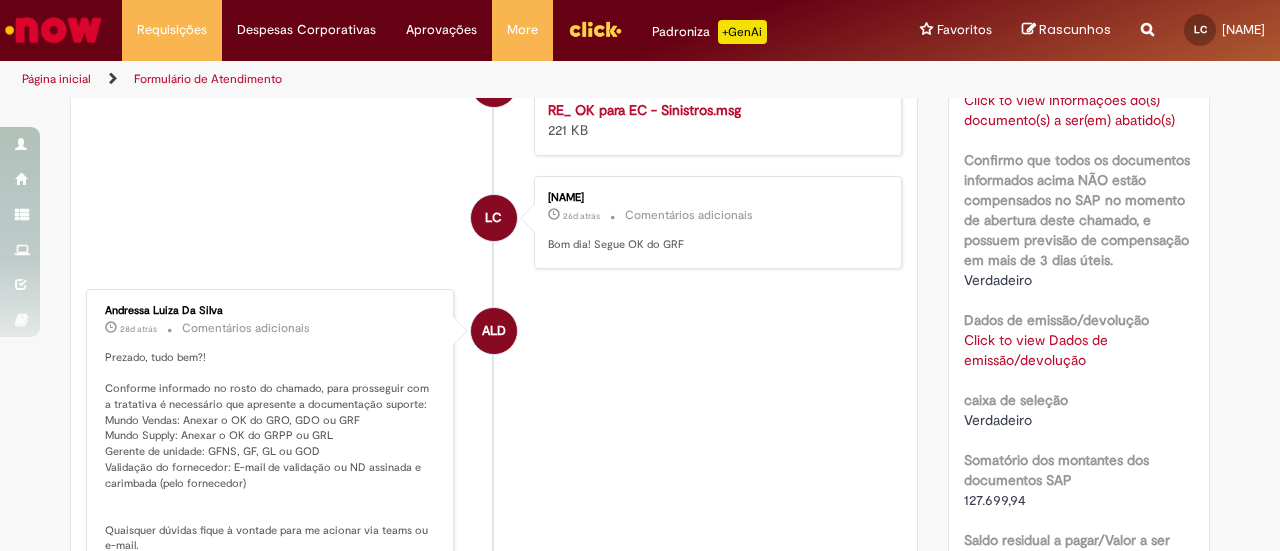 scroll, scrollTop: 1414, scrollLeft: 0, axis: vertical 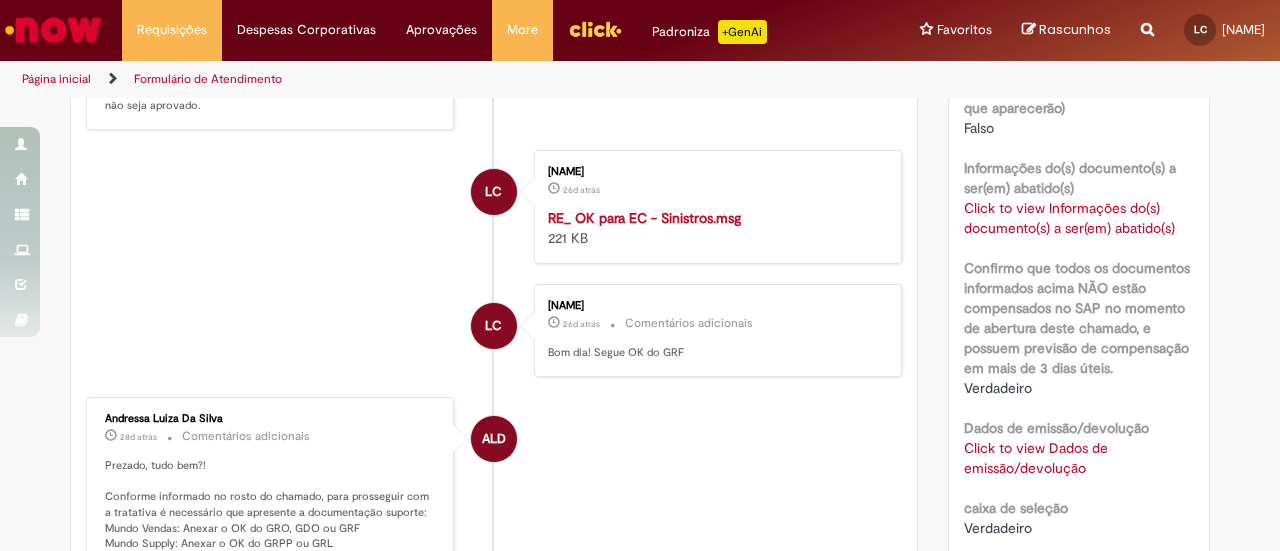 click on "Click to view Informações do(s) documento(s) a ser(em) abatido(s)" at bounding box center [1069, 218] 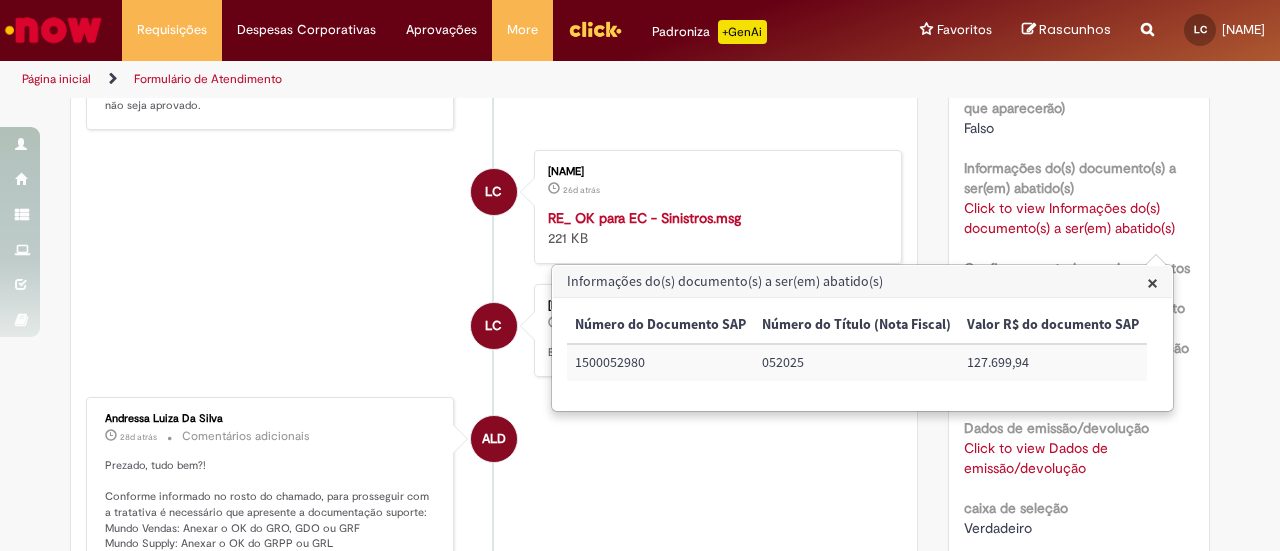 click on "Falso" at bounding box center [1079, 128] 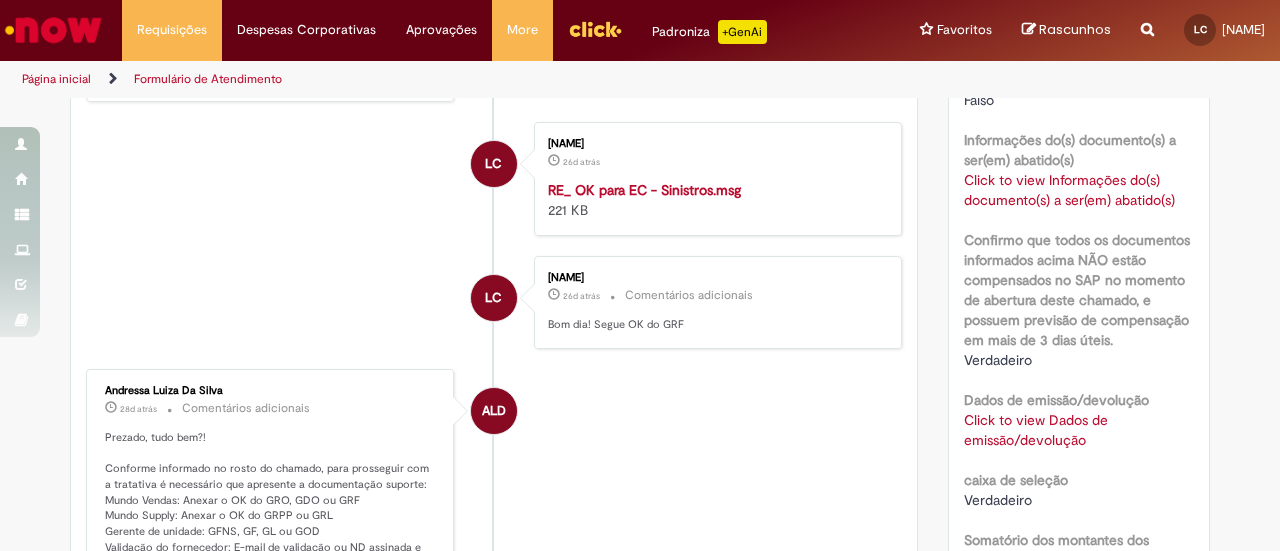 scroll, scrollTop: 1414, scrollLeft: 0, axis: vertical 